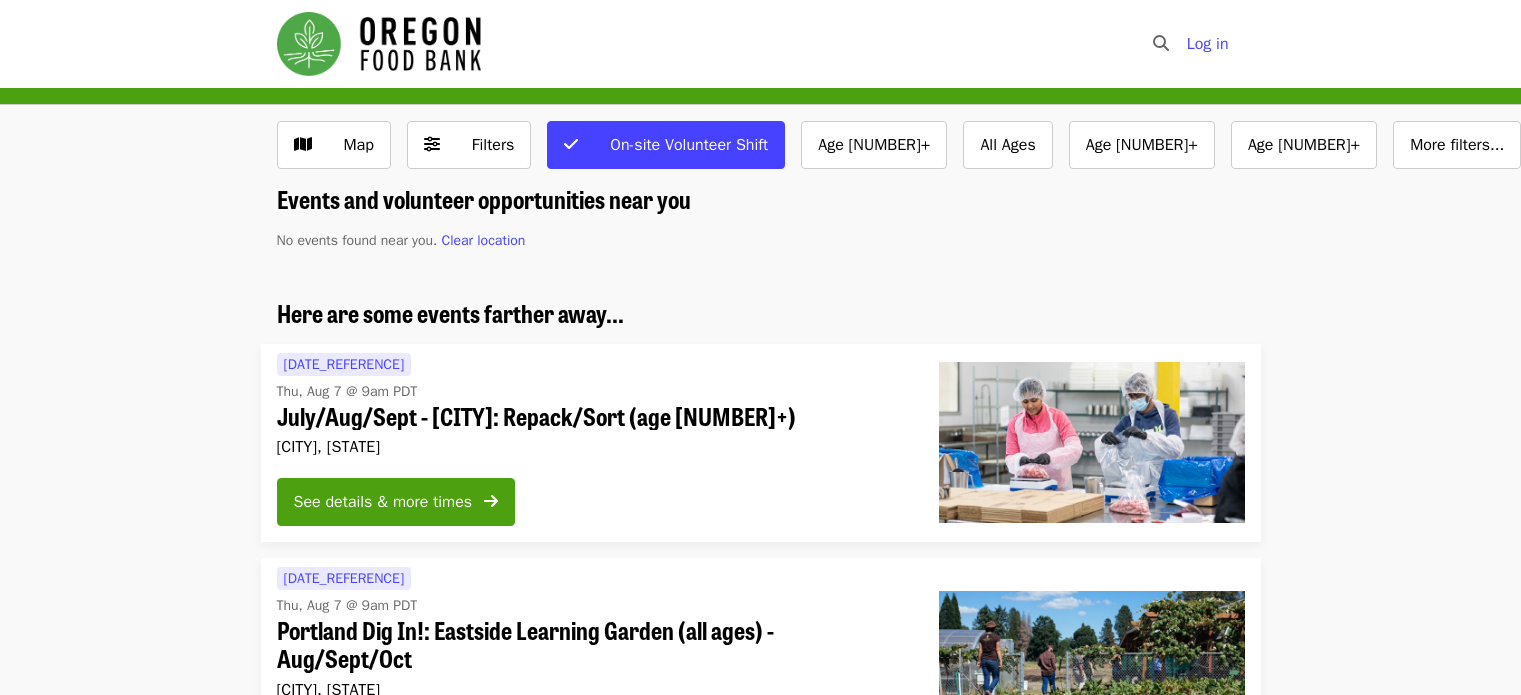 scroll, scrollTop: 0, scrollLeft: 0, axis: both 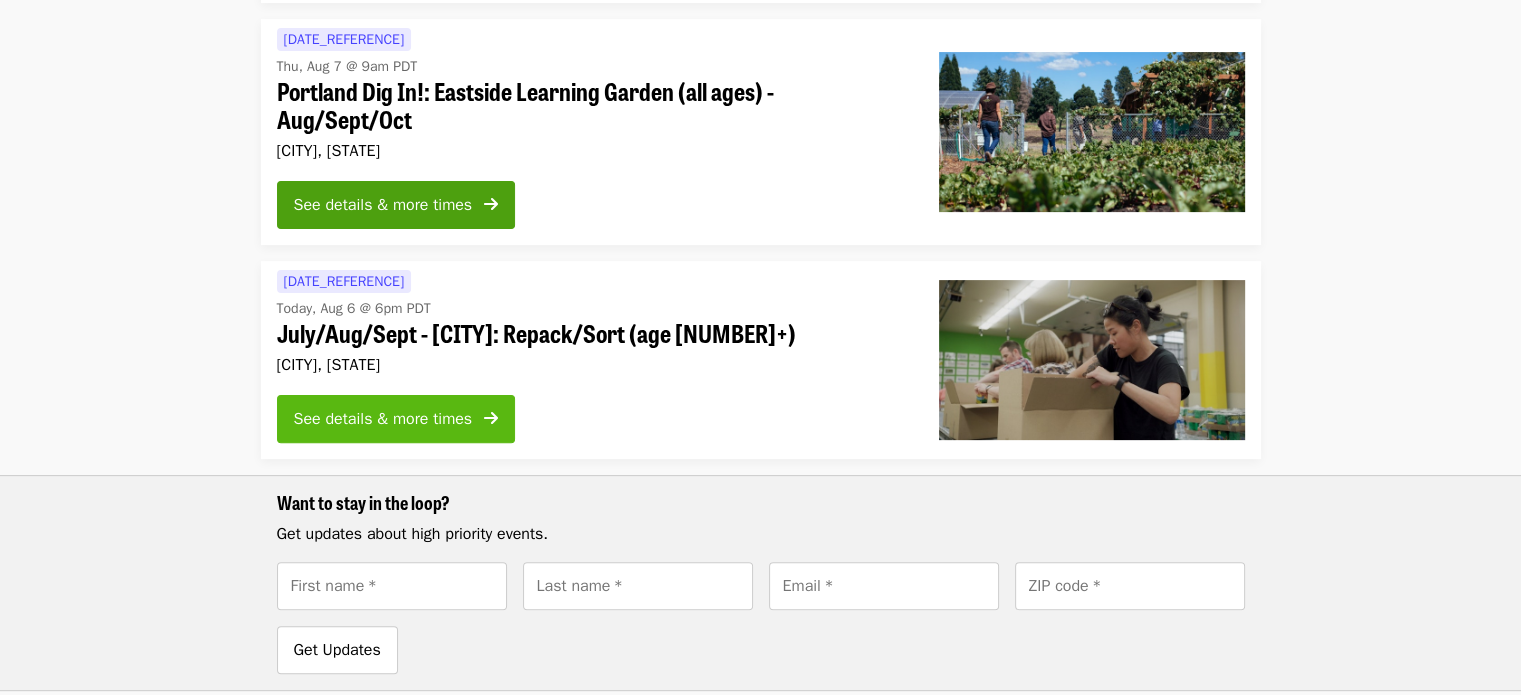 click on "See details & more times" at bounding box center [383, 419] 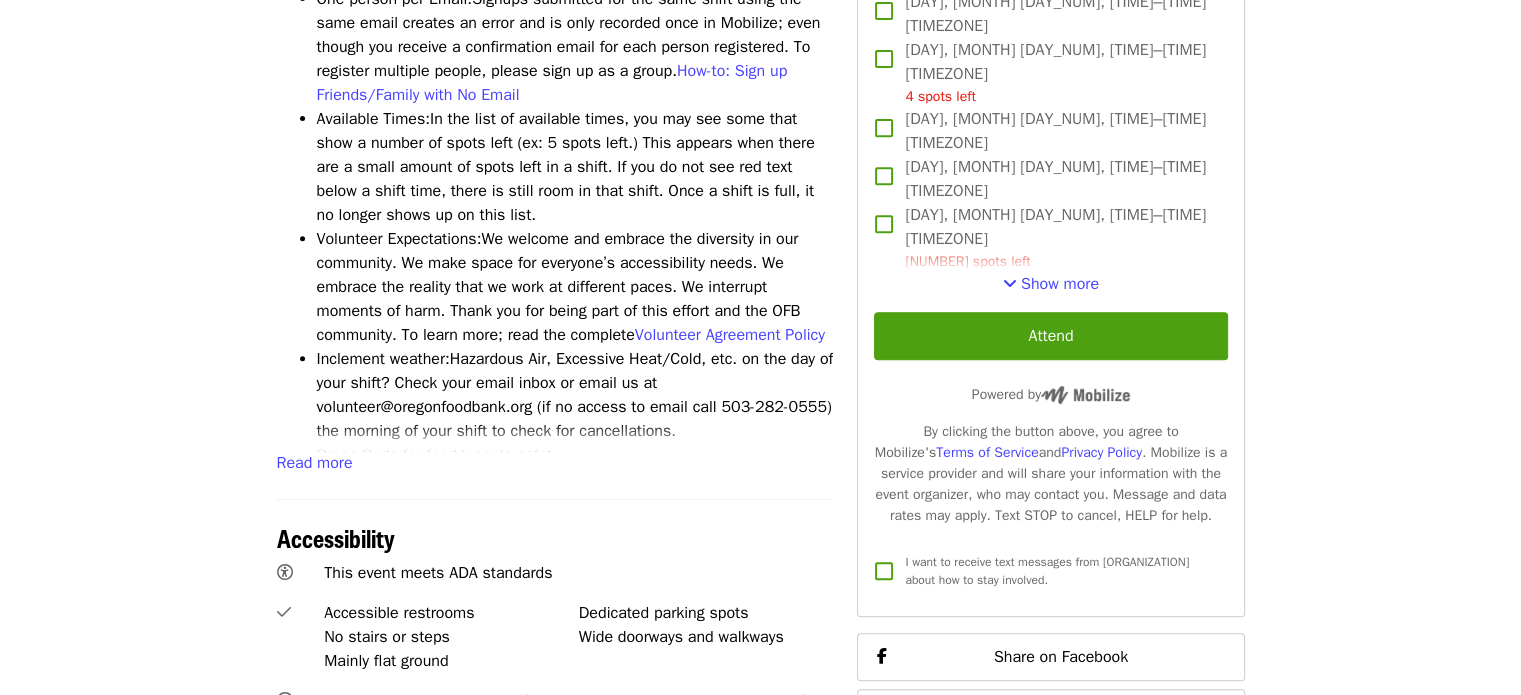 scroll, scrollTop: 842, scrollLeft: 0, axis: vertical 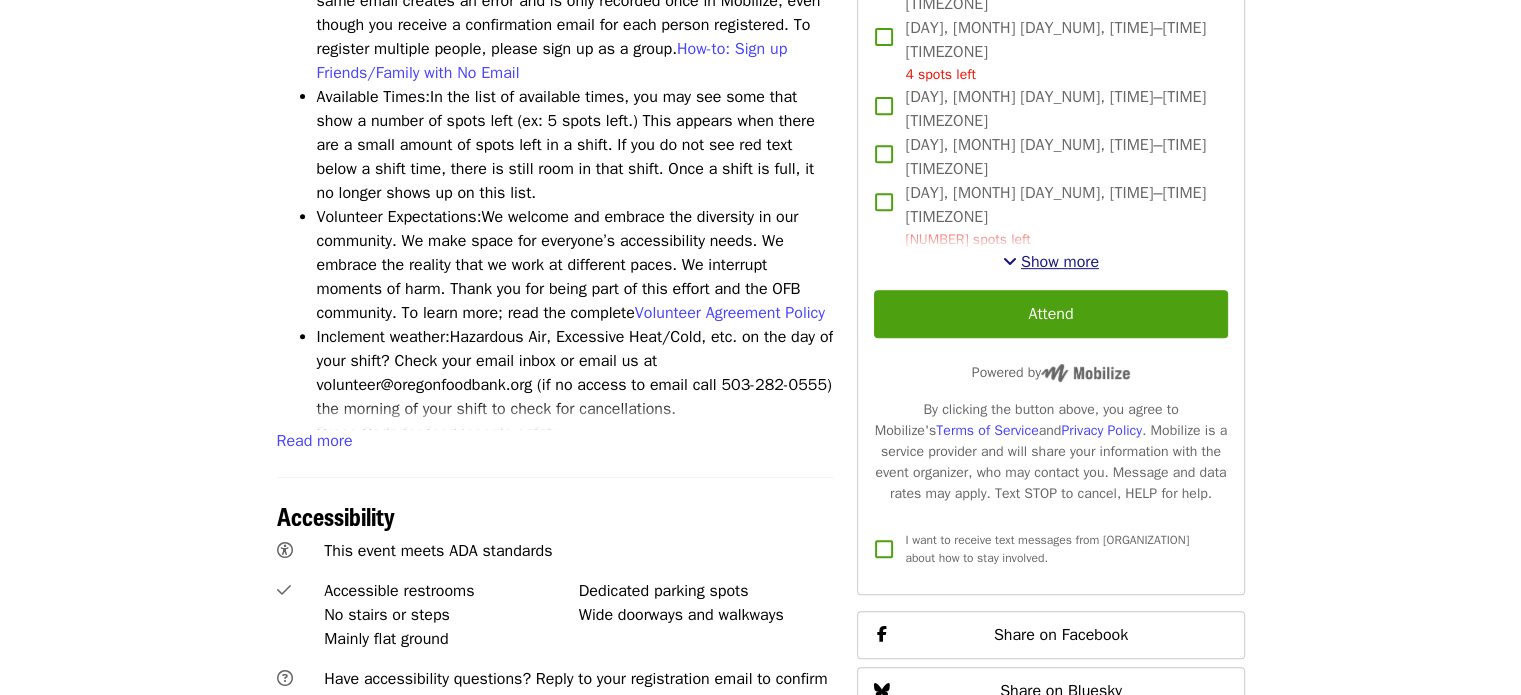 click on "Show more" at bounding box center [1060, 262] 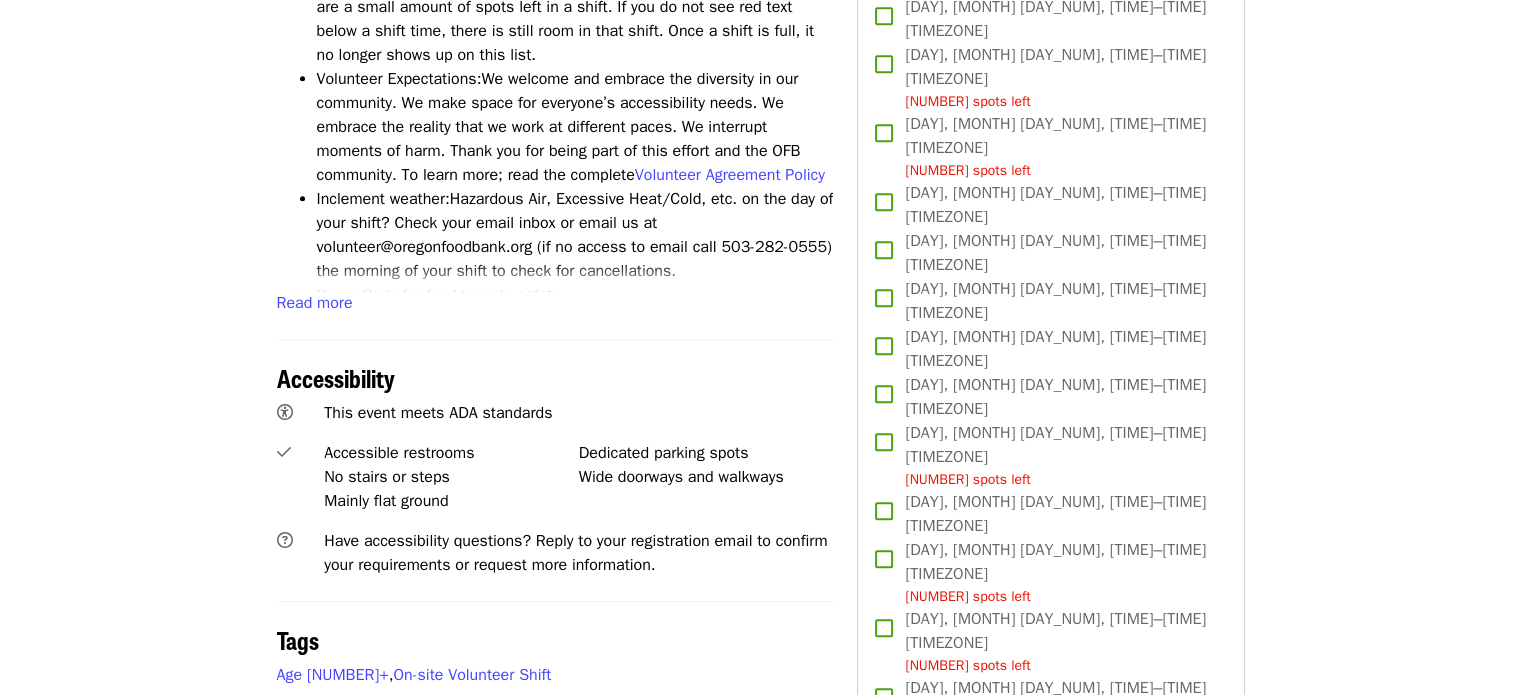 scroll, scrollTop: 982, scrollLeft: 0, axis: vertical 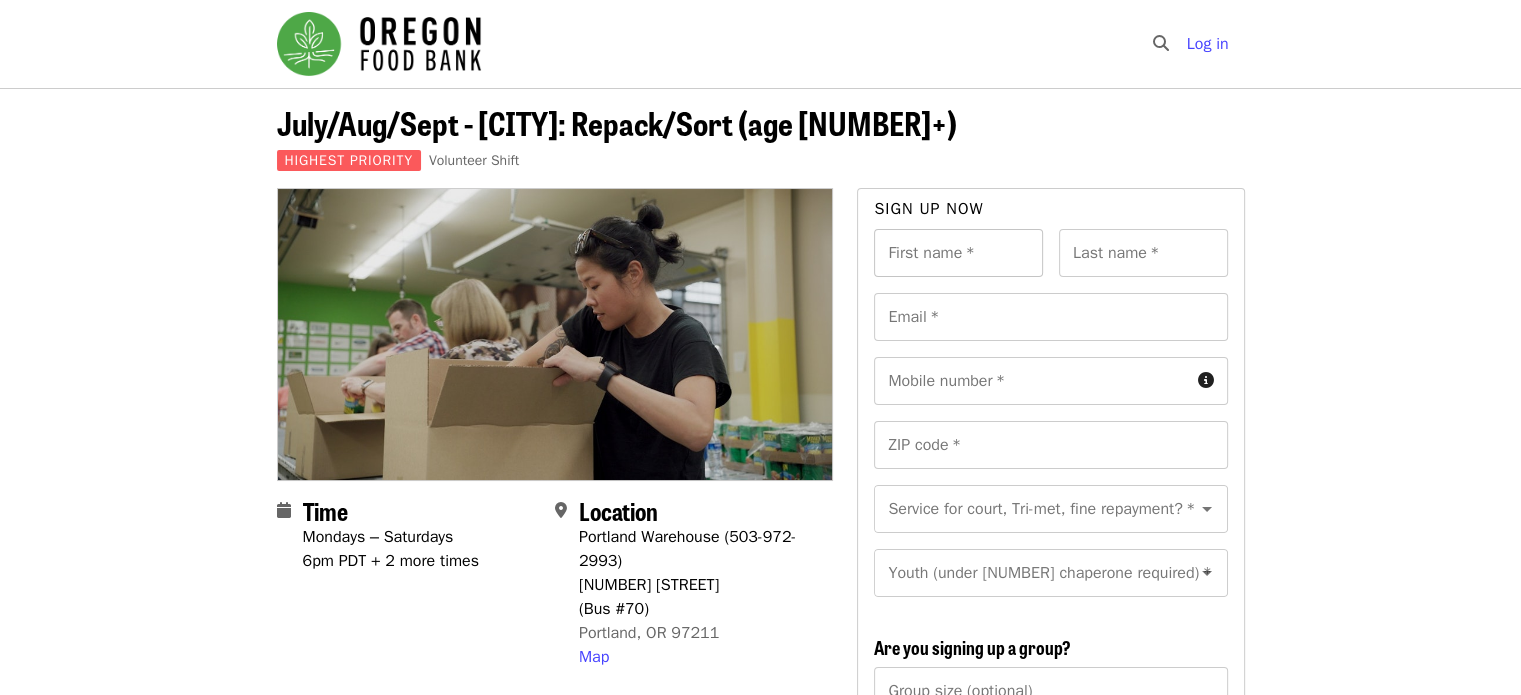 click on "First name   *" at bounding box center [958, 253] 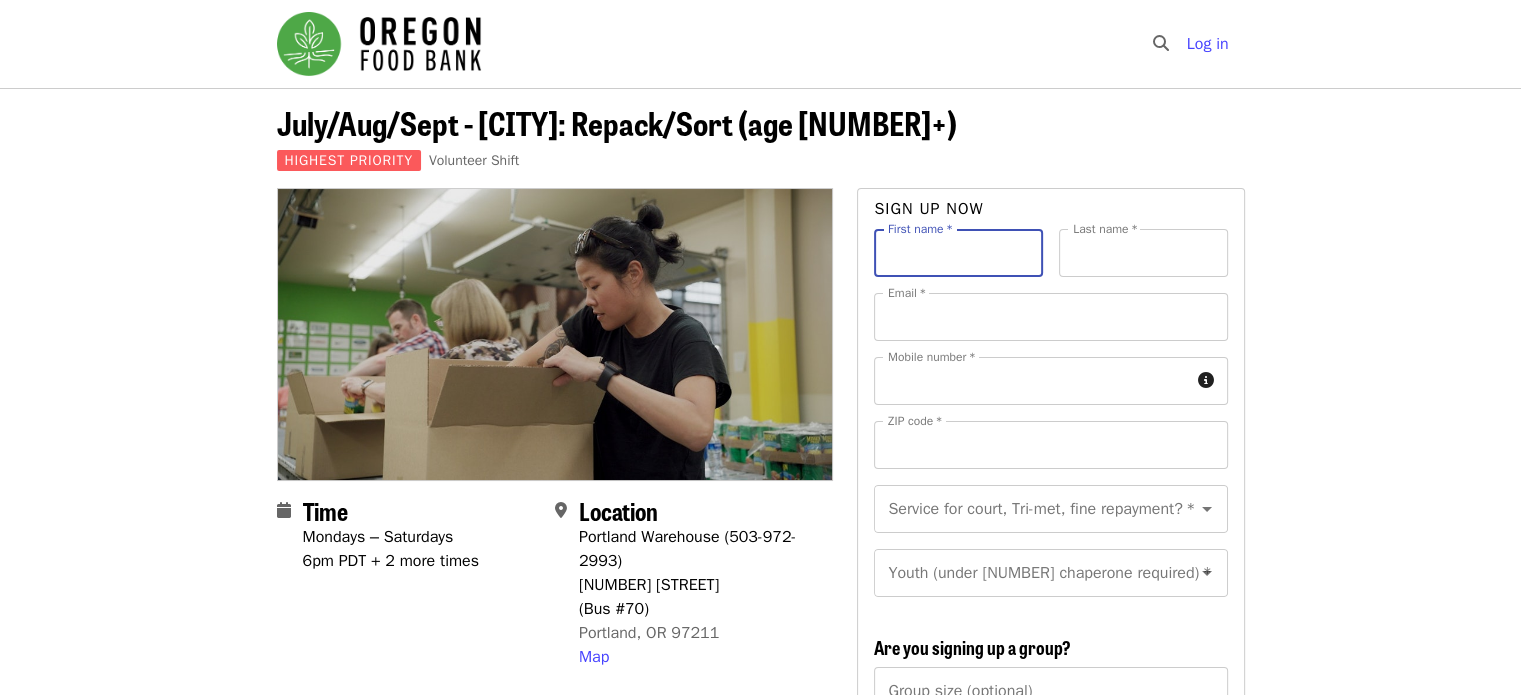 type on "***" 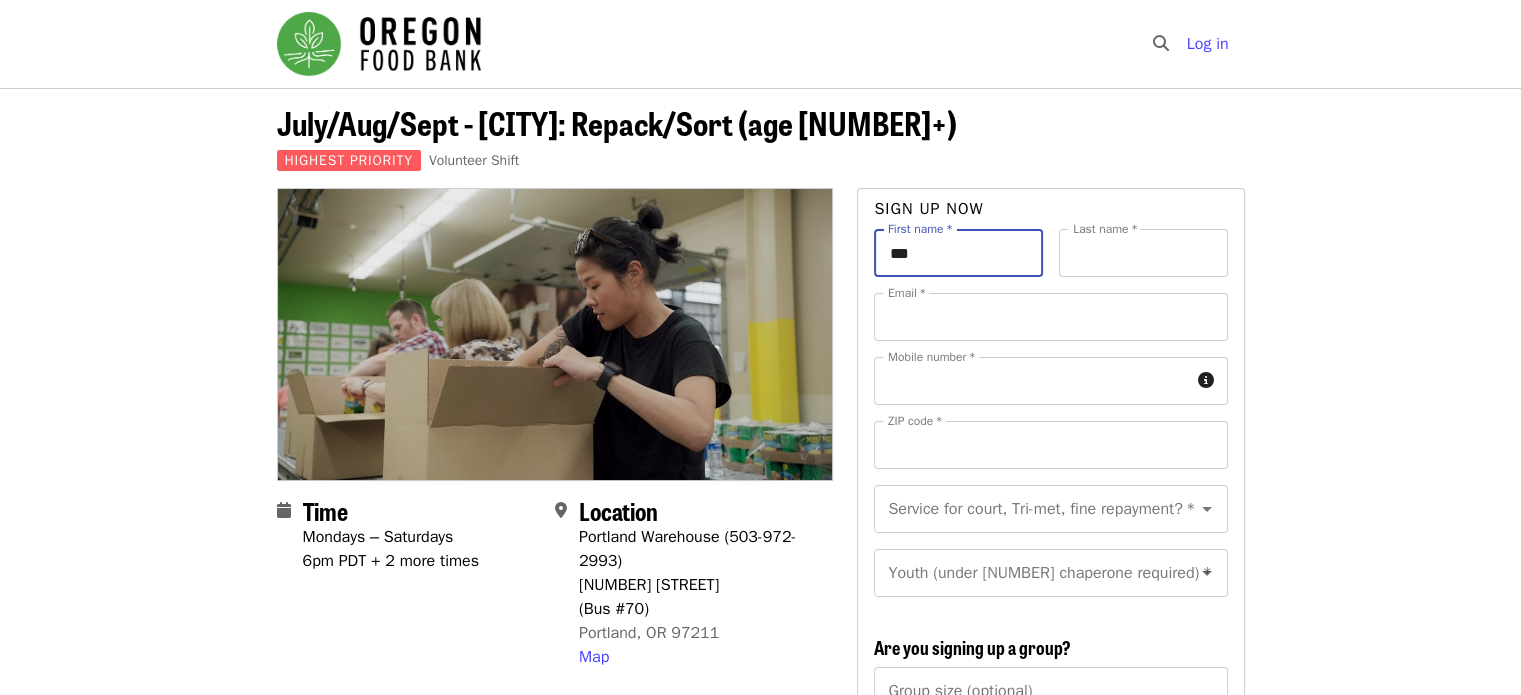 type on "**********" 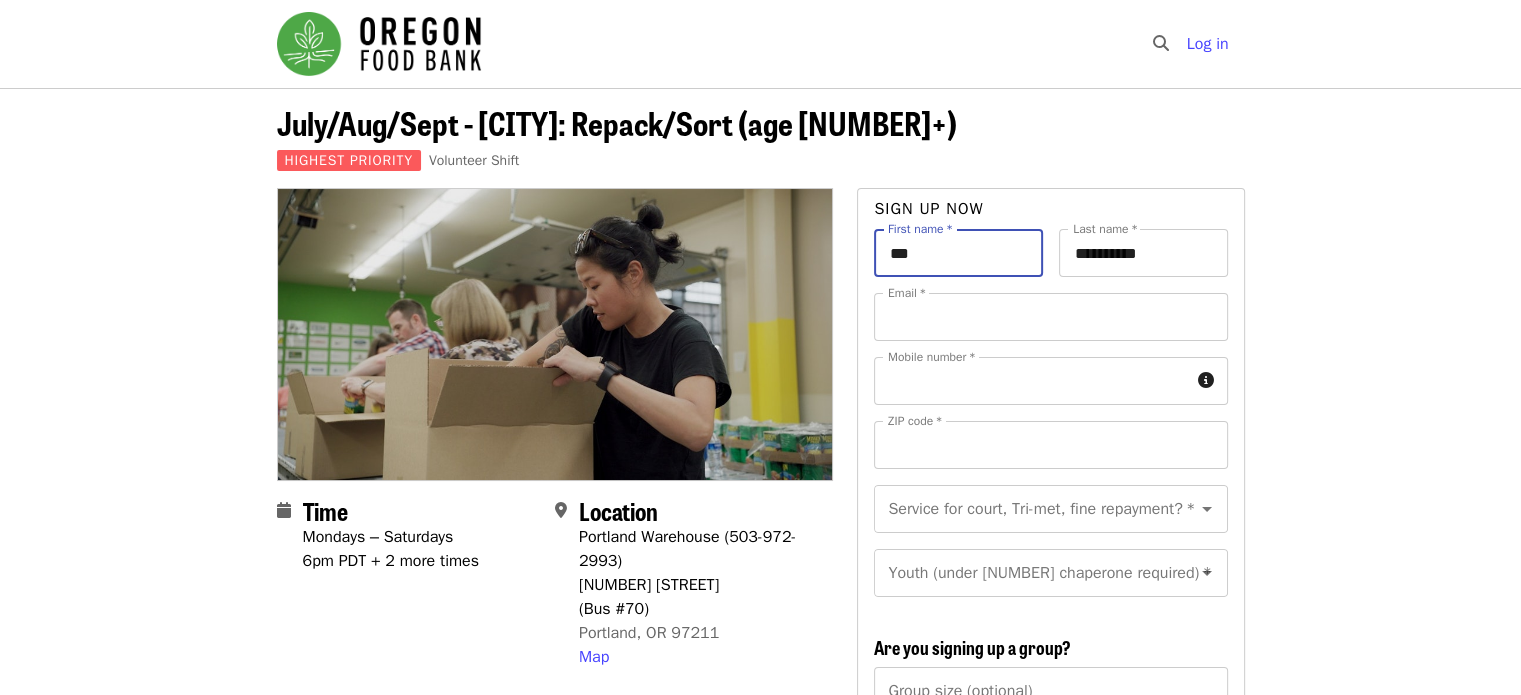 type on "**********" 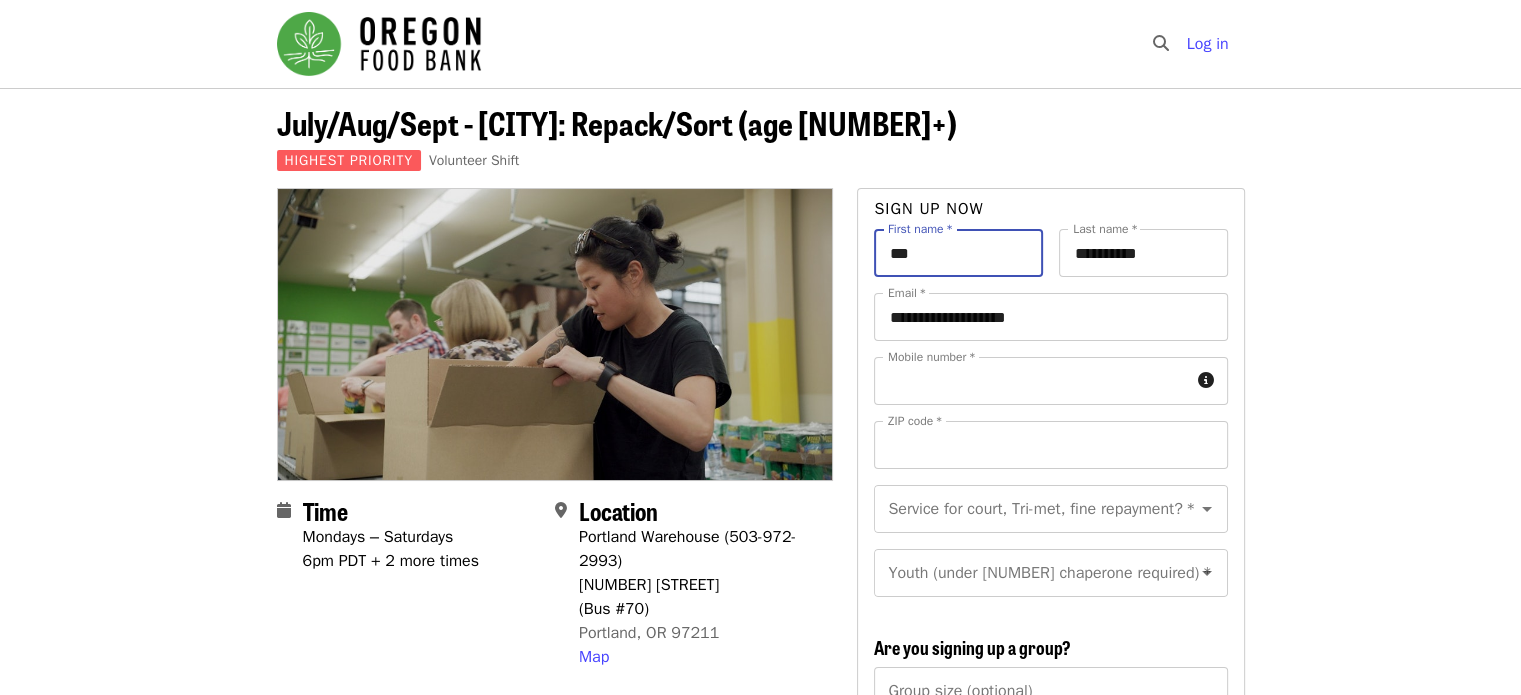 type on "**********" 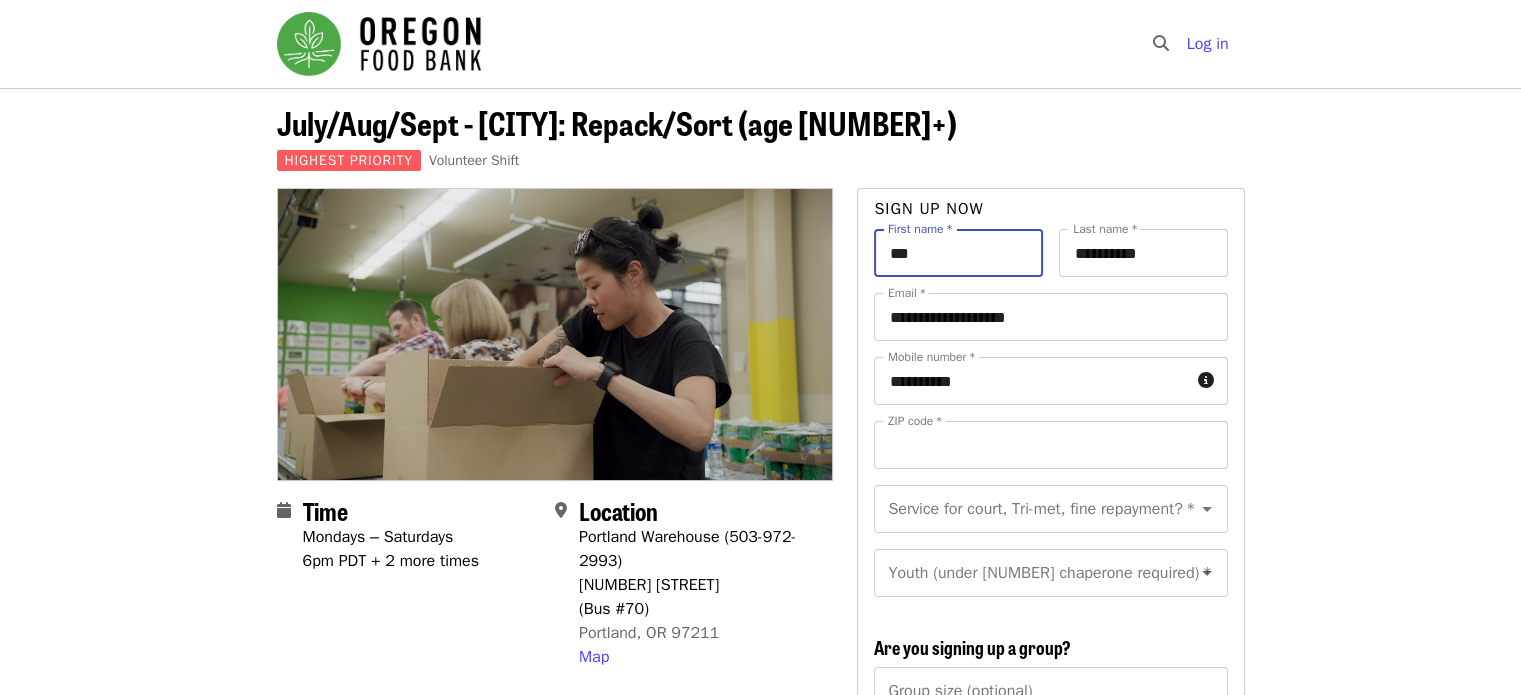 type on "*****" 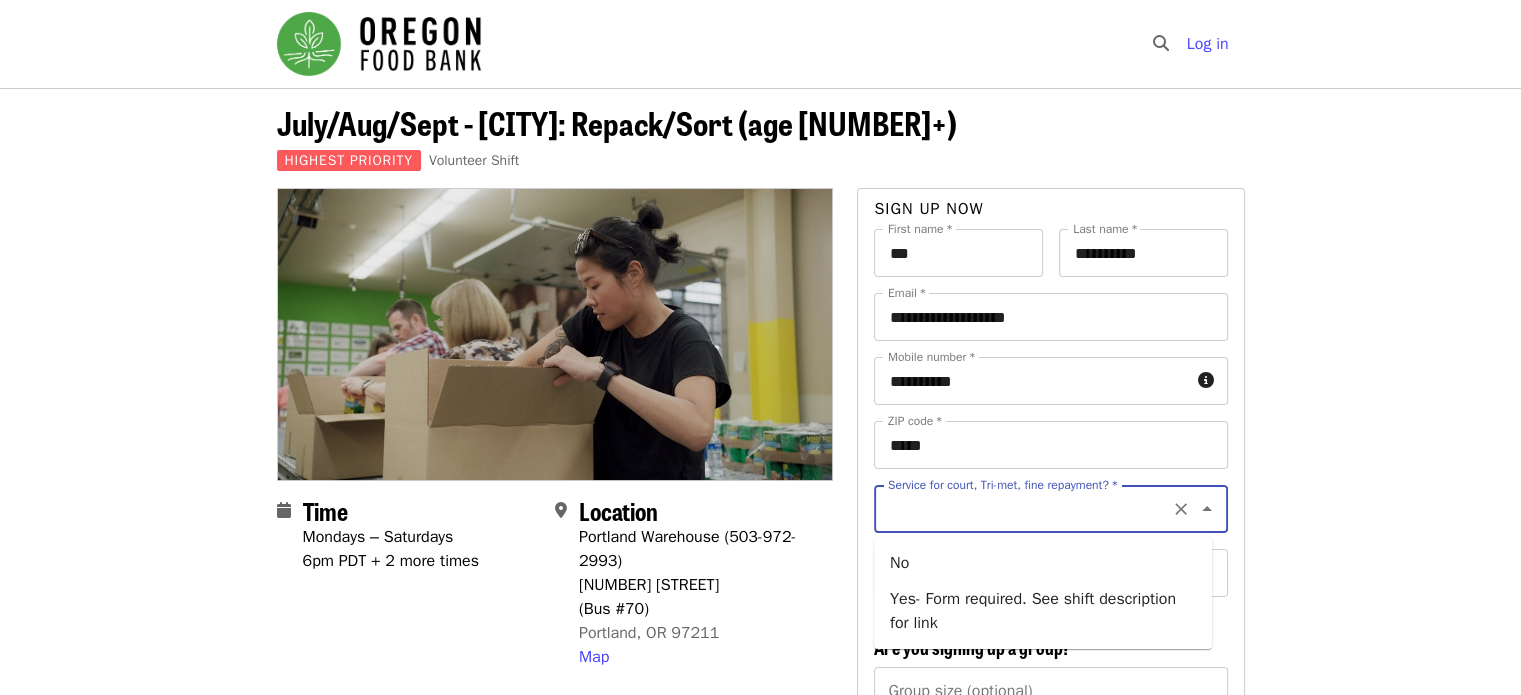 click on "Service for court, Tri-met, fine repayment?   *" at bounding box center (1026, 509) 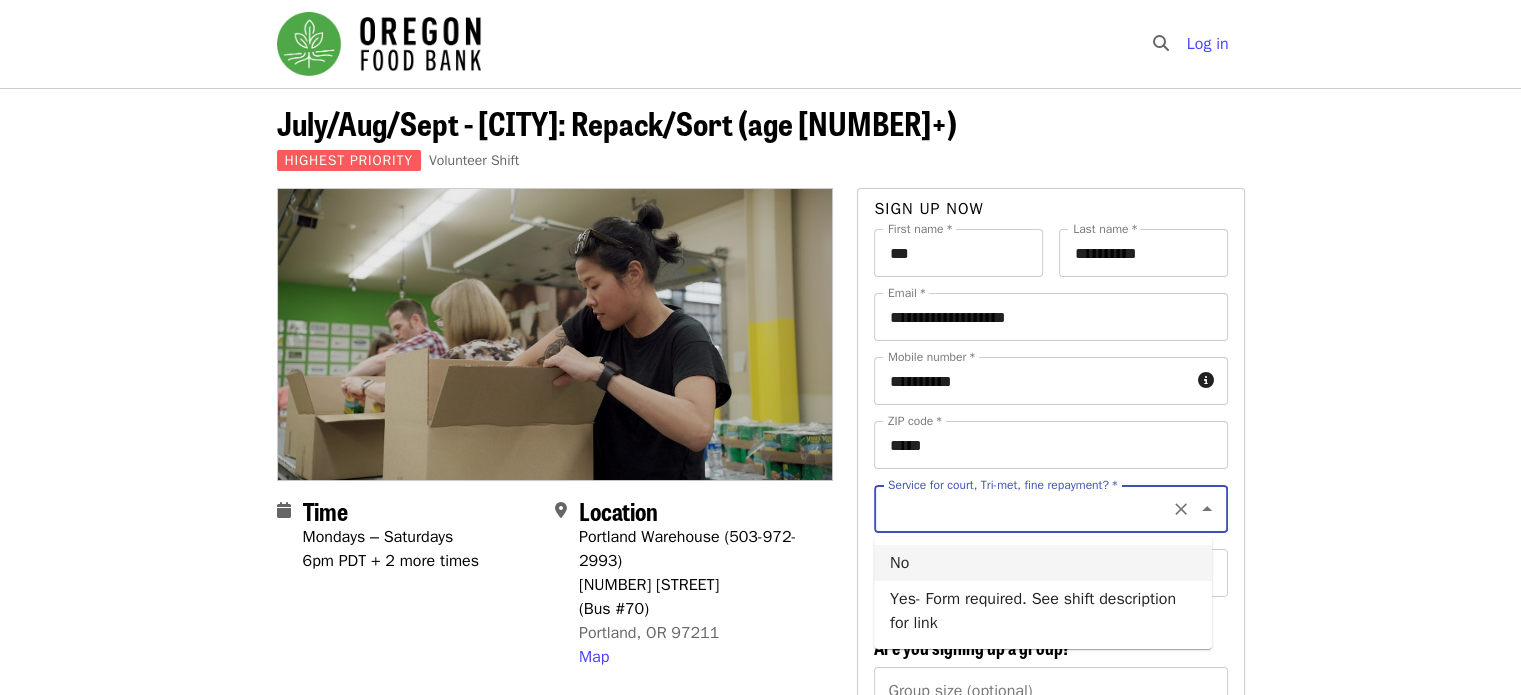 click on "No" at bounding box center [1043, 563] 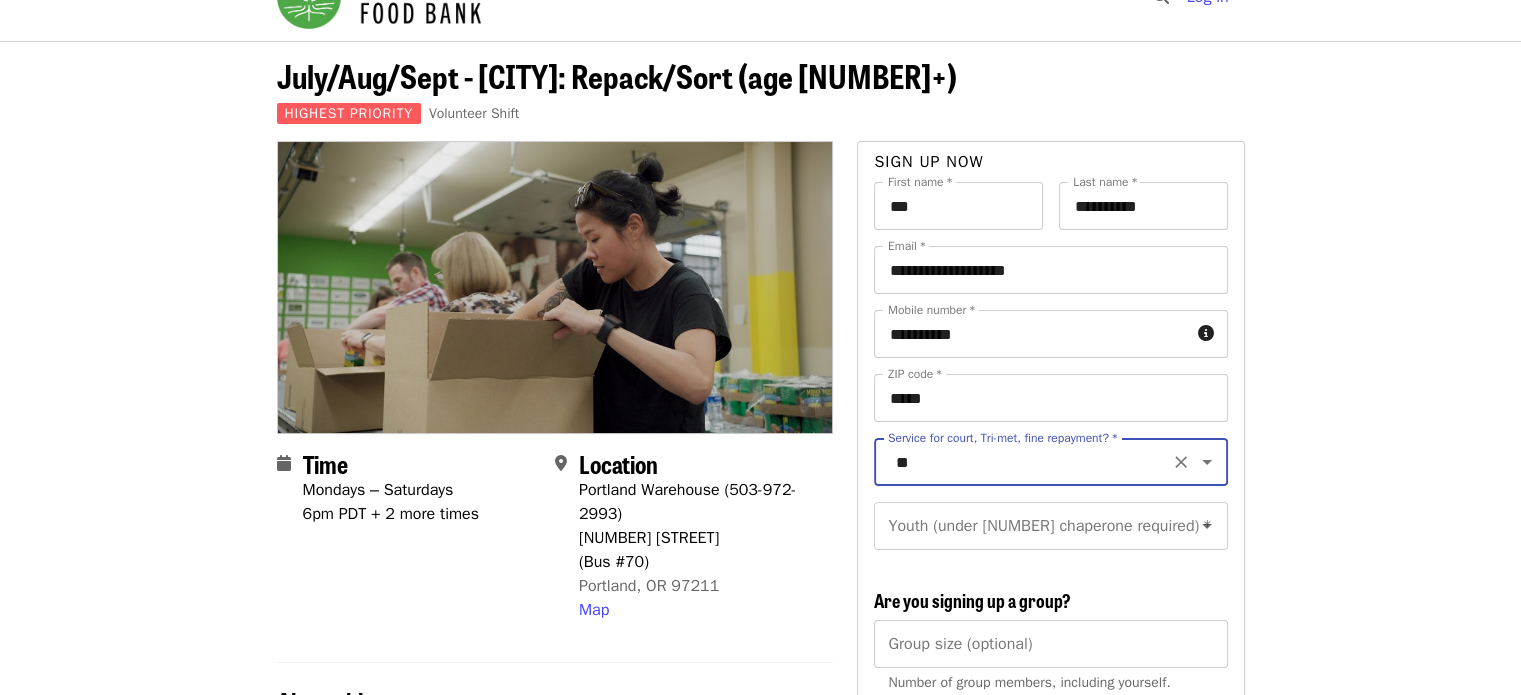 scroll, scrollTop: 50, scrollLeft: 0, axis: vertical 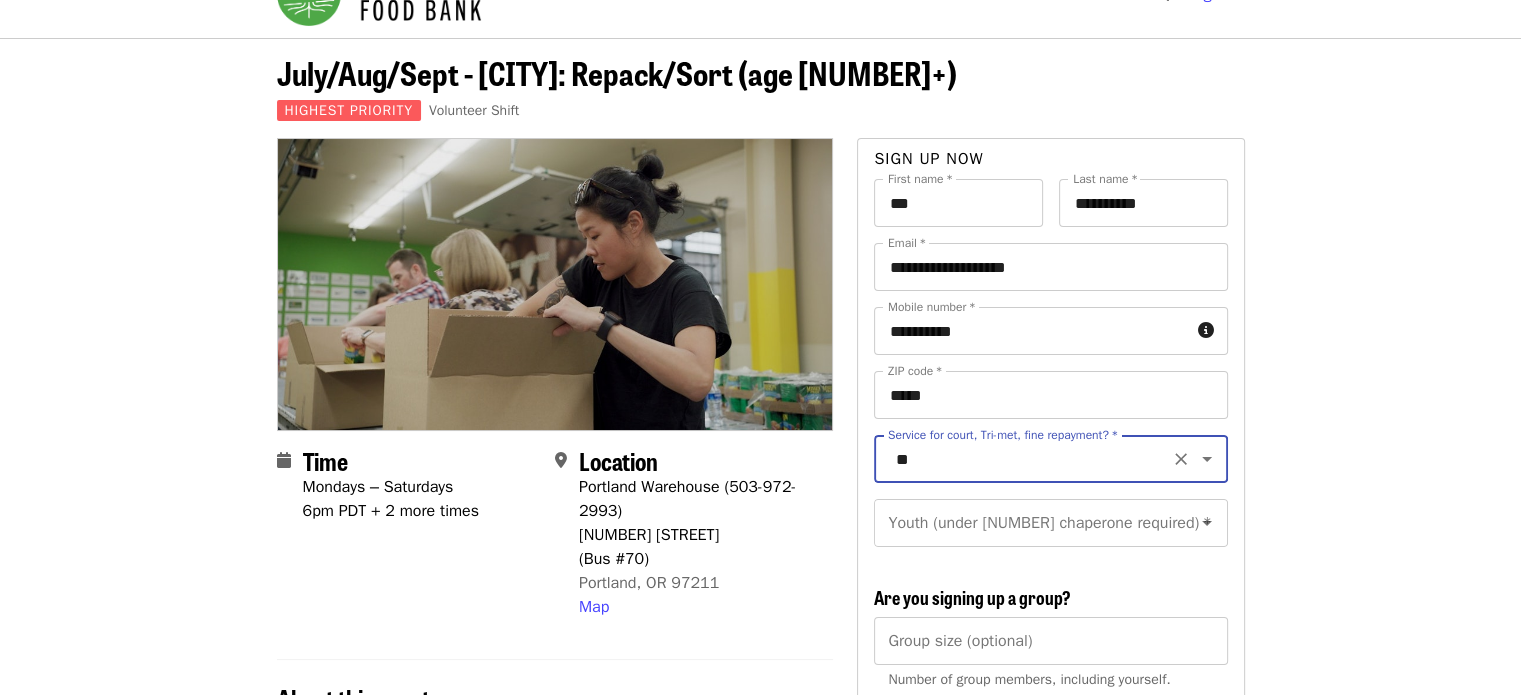 click on "Youth (under [NUMBER] chaperone required)   *" at bounding box center (1026, 523) 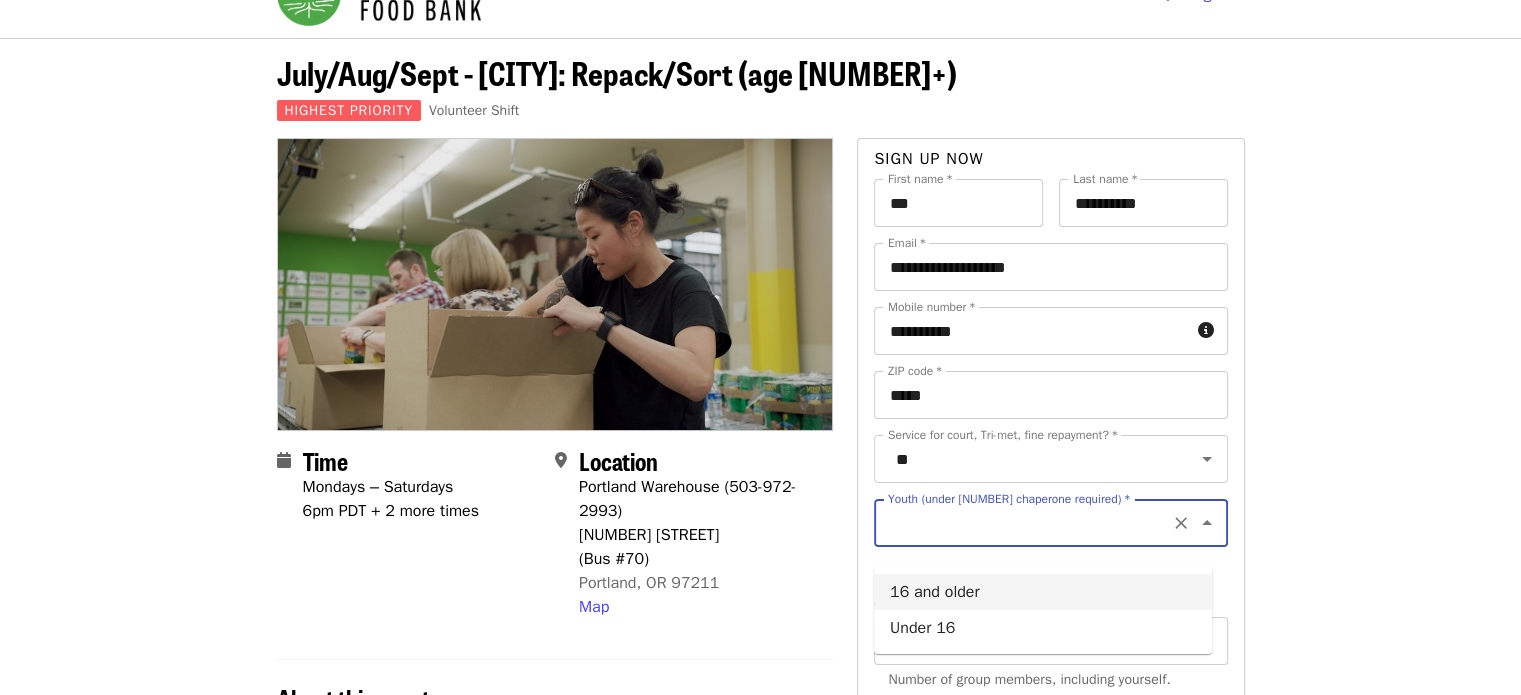 click on "16 and older" at bounding box center (1043, 592) 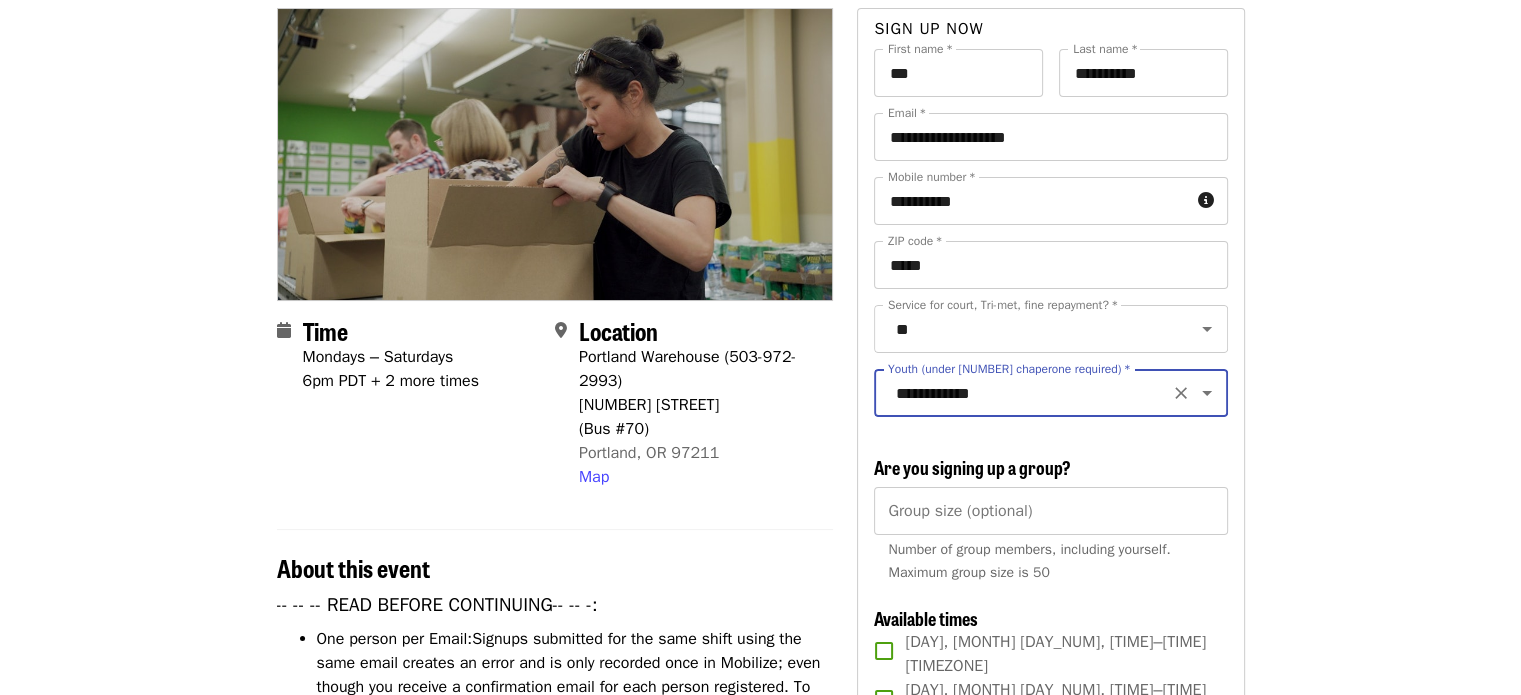 scroll, scrollTop: 256, scrollLeft: 0, axis: vertical 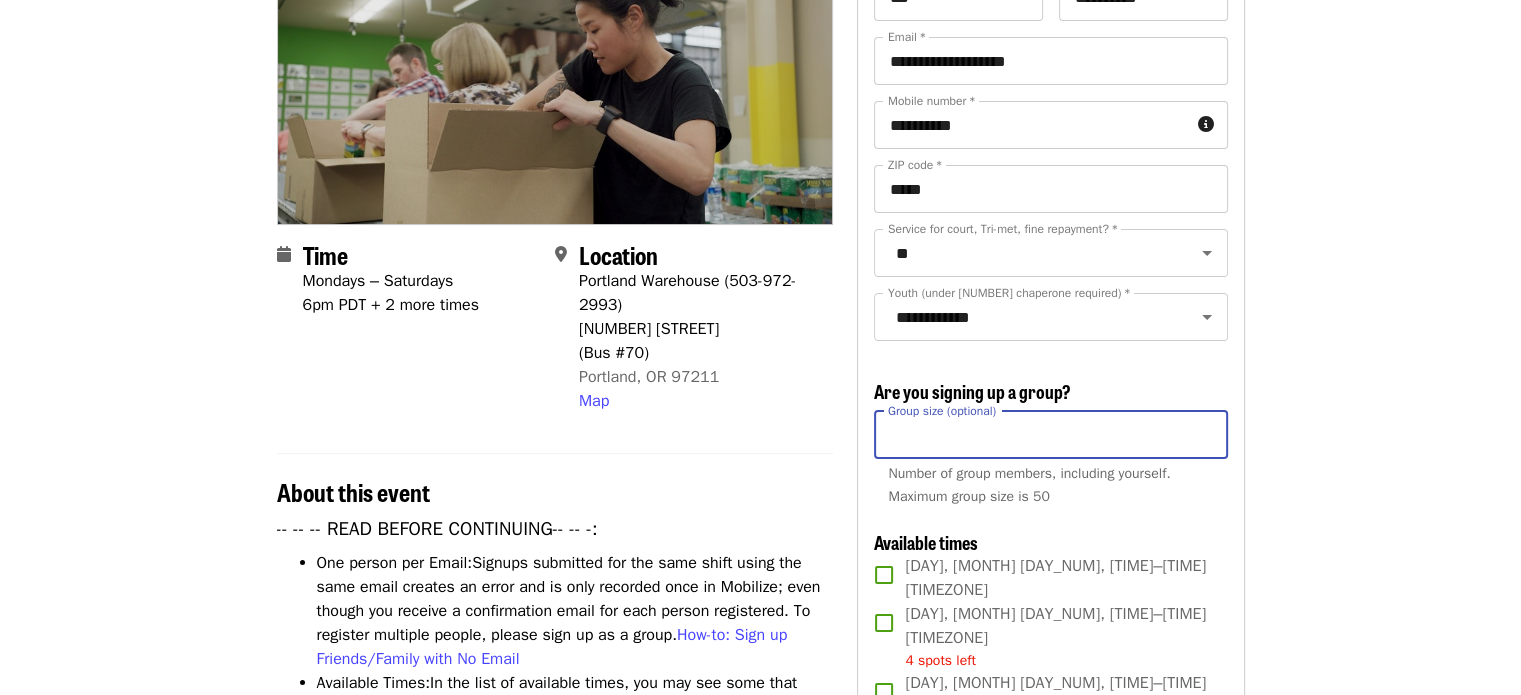 click on "Group size (optional)" at bounding box center [1050, 435] 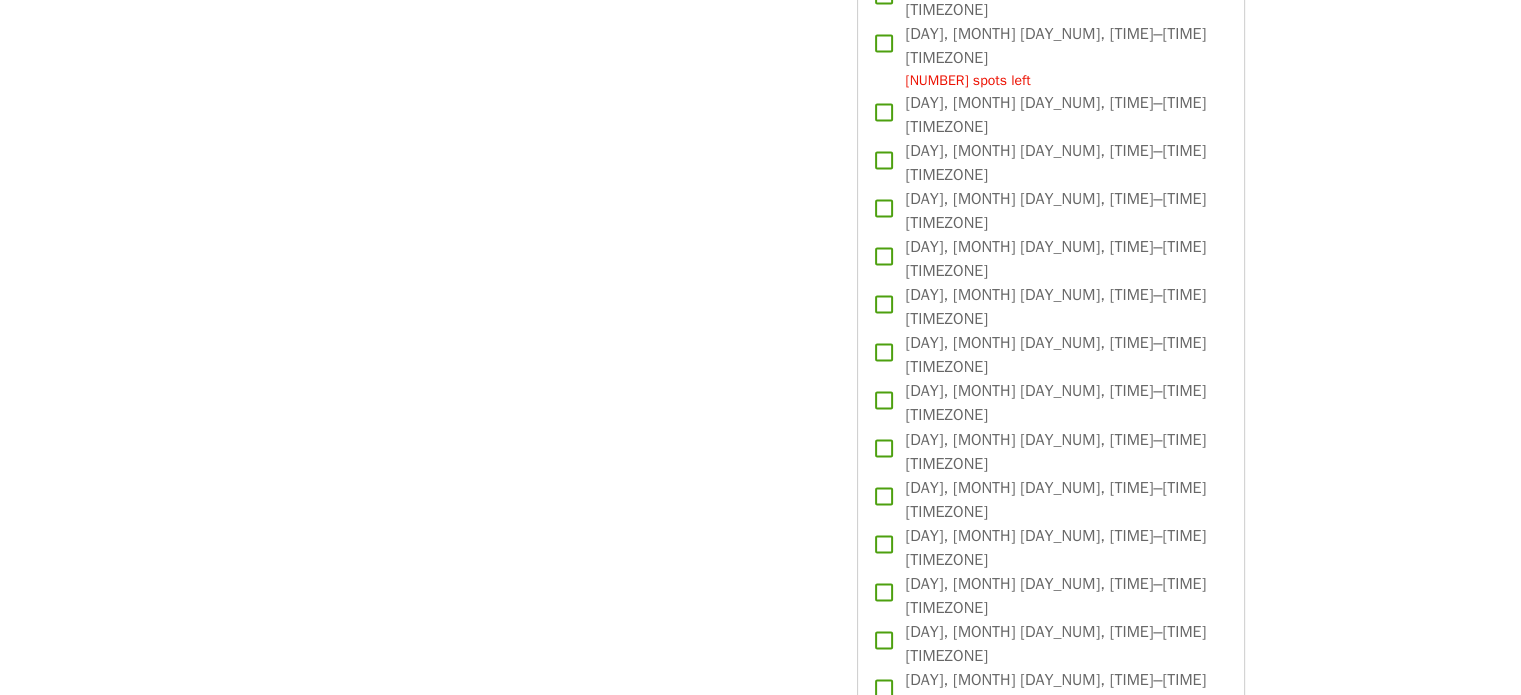 scroll, scrollTop: 3379, scrollLeft: 0, axis: vertical 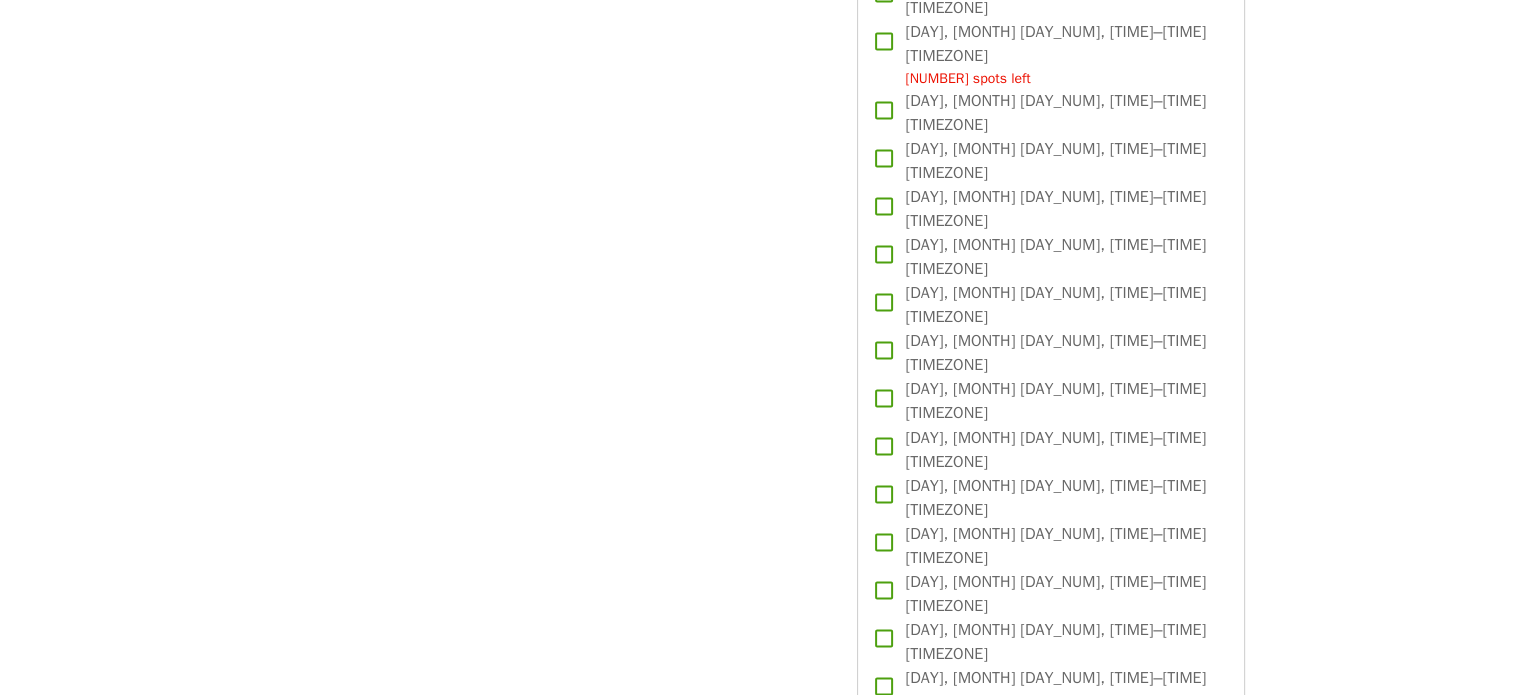 click on "Attend as [FIRST]" at bounding box center [1050, 1086] 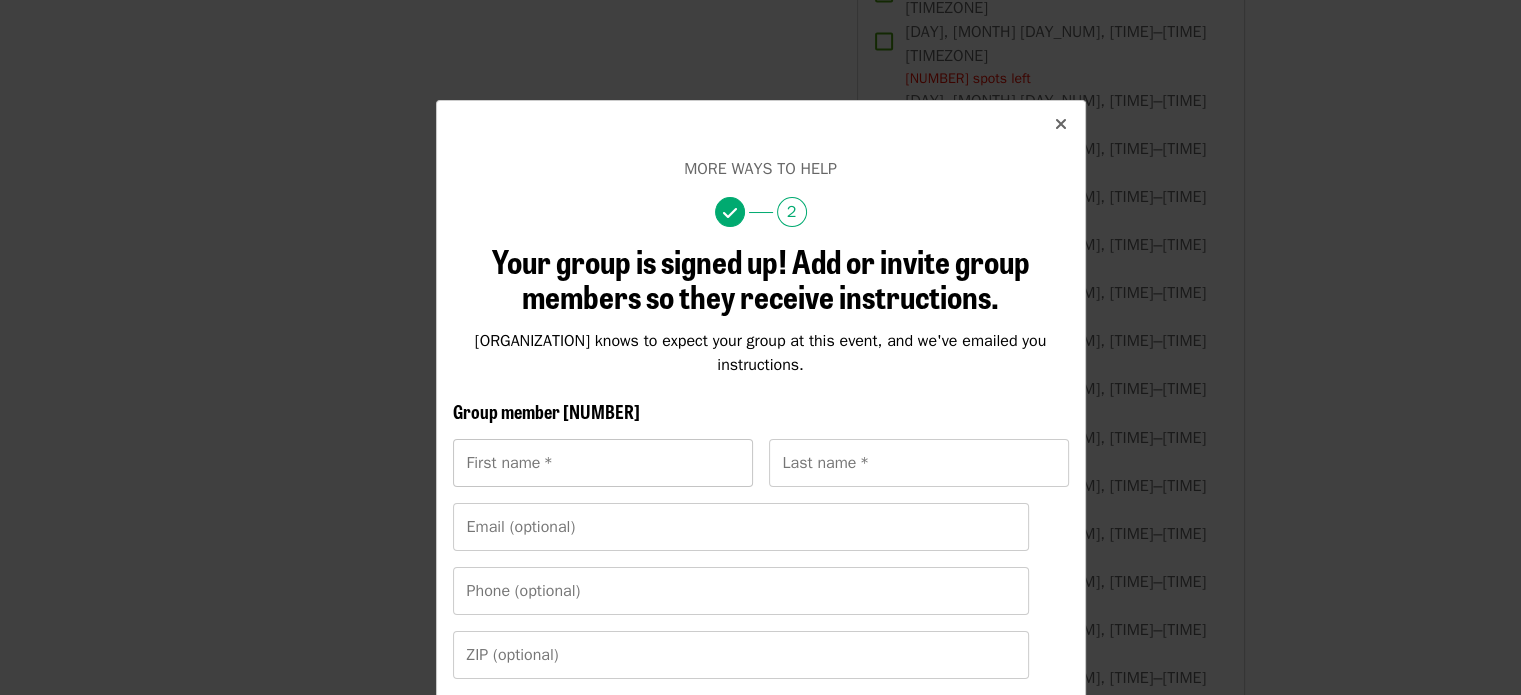 click on "First name   *" at bounding box center (603, 463) 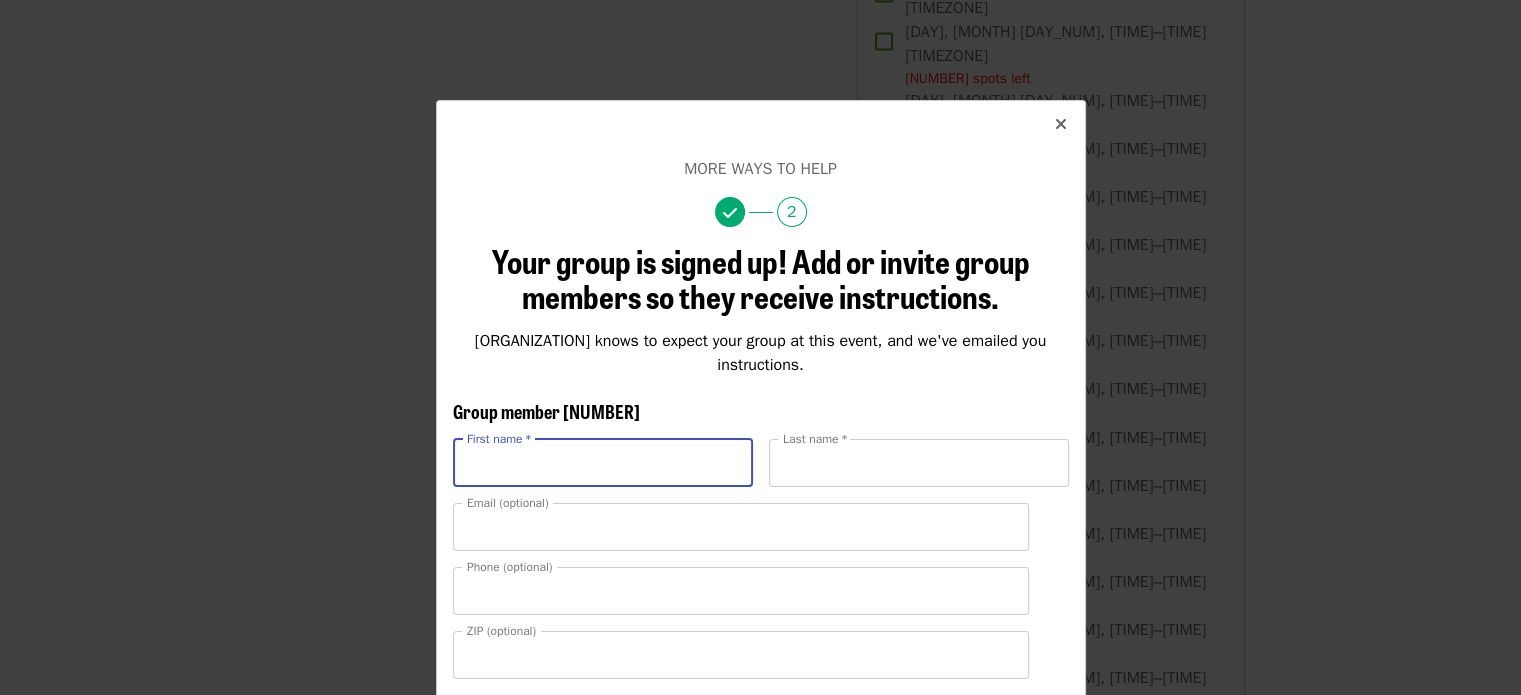 type on "******" 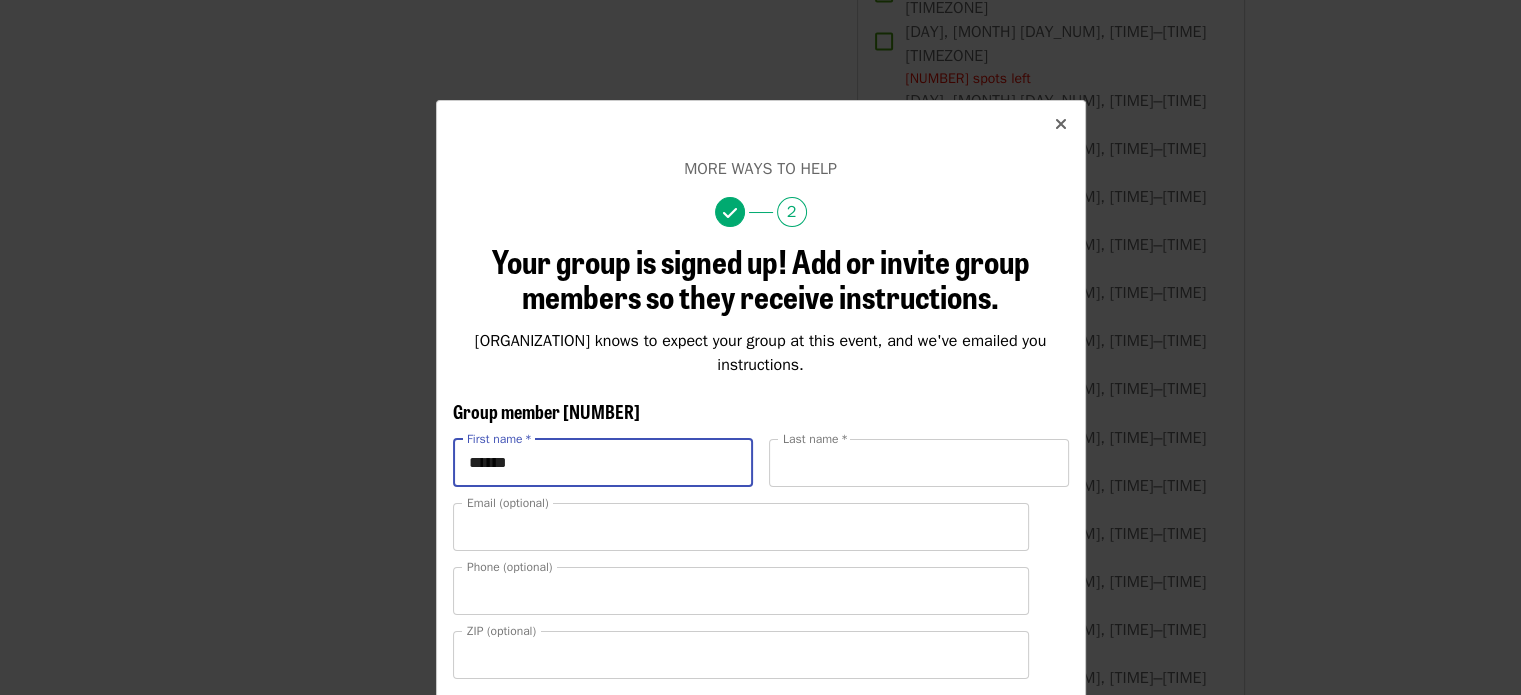 type on "******" 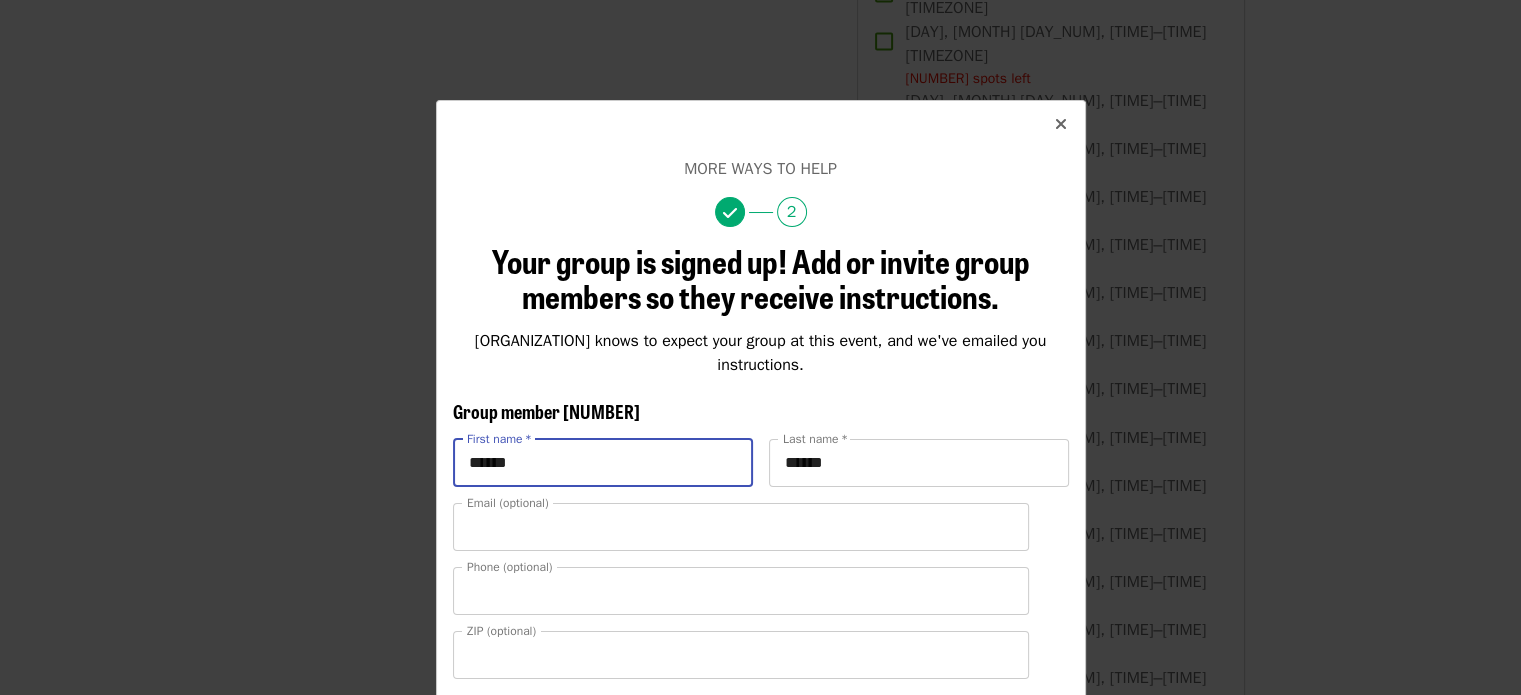 type on "**********" 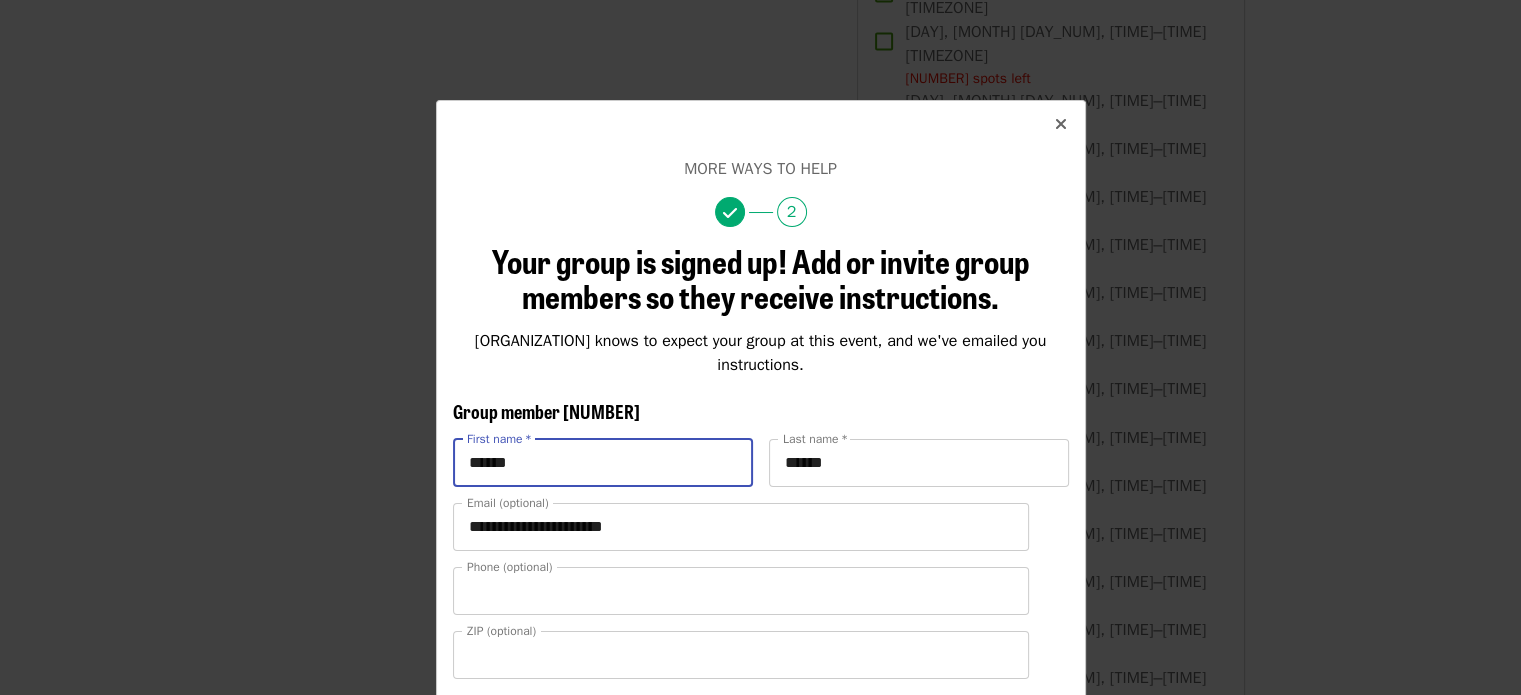 type on "**********" 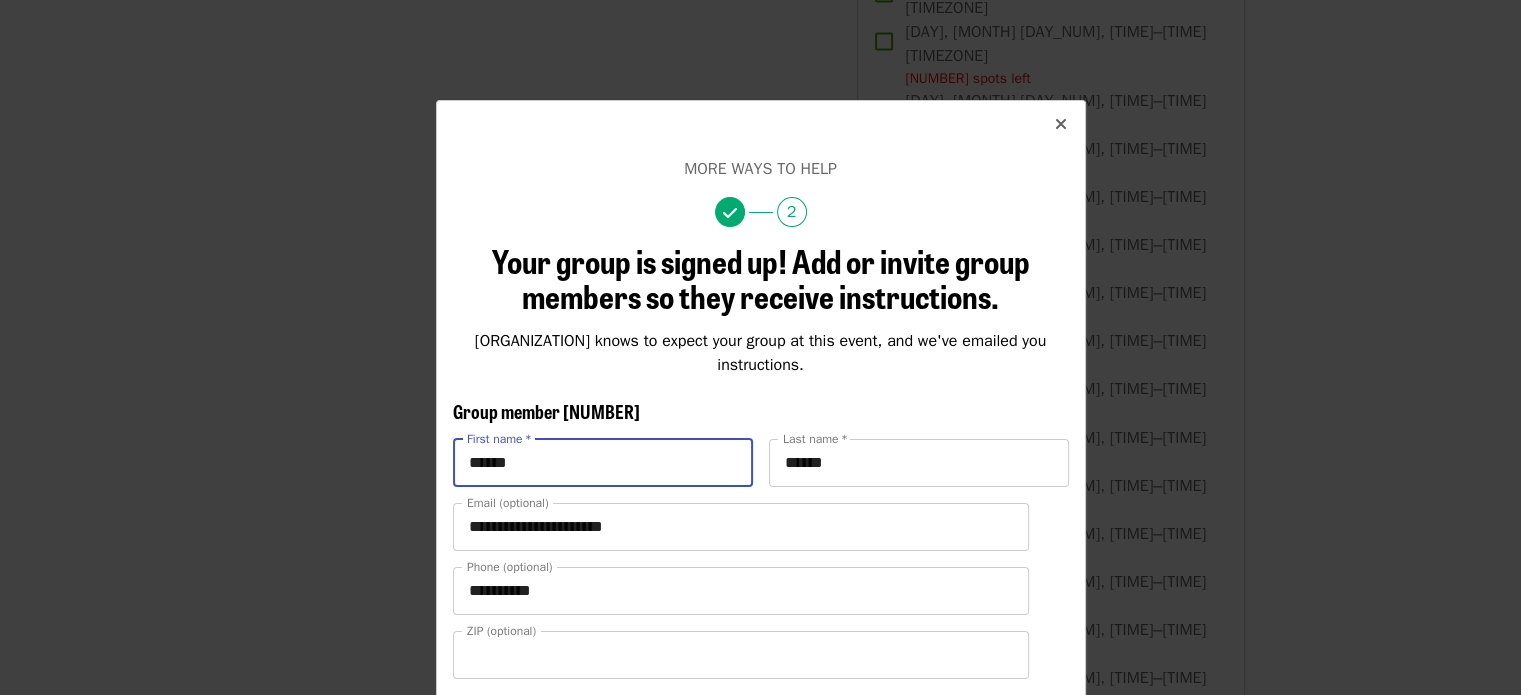 type on "*****" 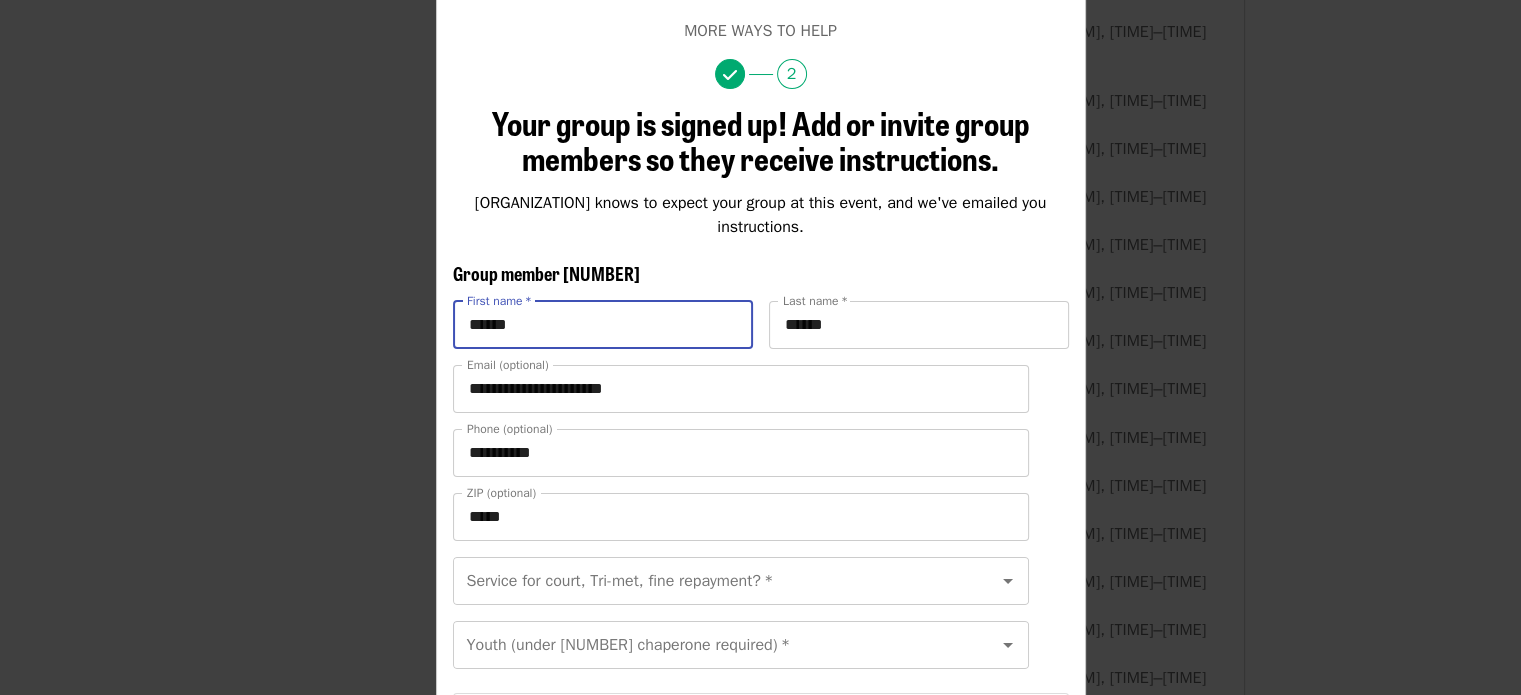 scroll, scrollTop: 263, scrollLeft: 0, axis: vertical 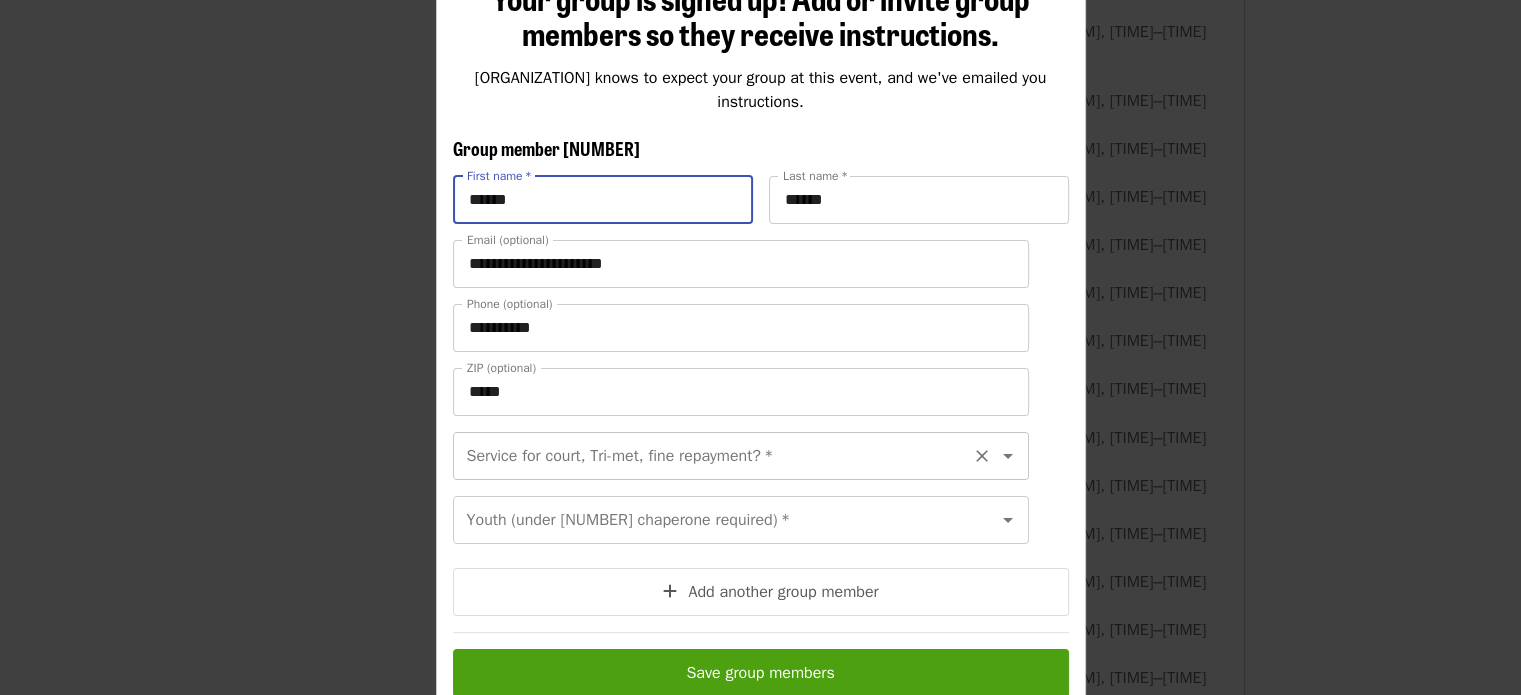 click on "Service for court, Tri-met, fine repayment?   *" at bounding box center [716, 456] 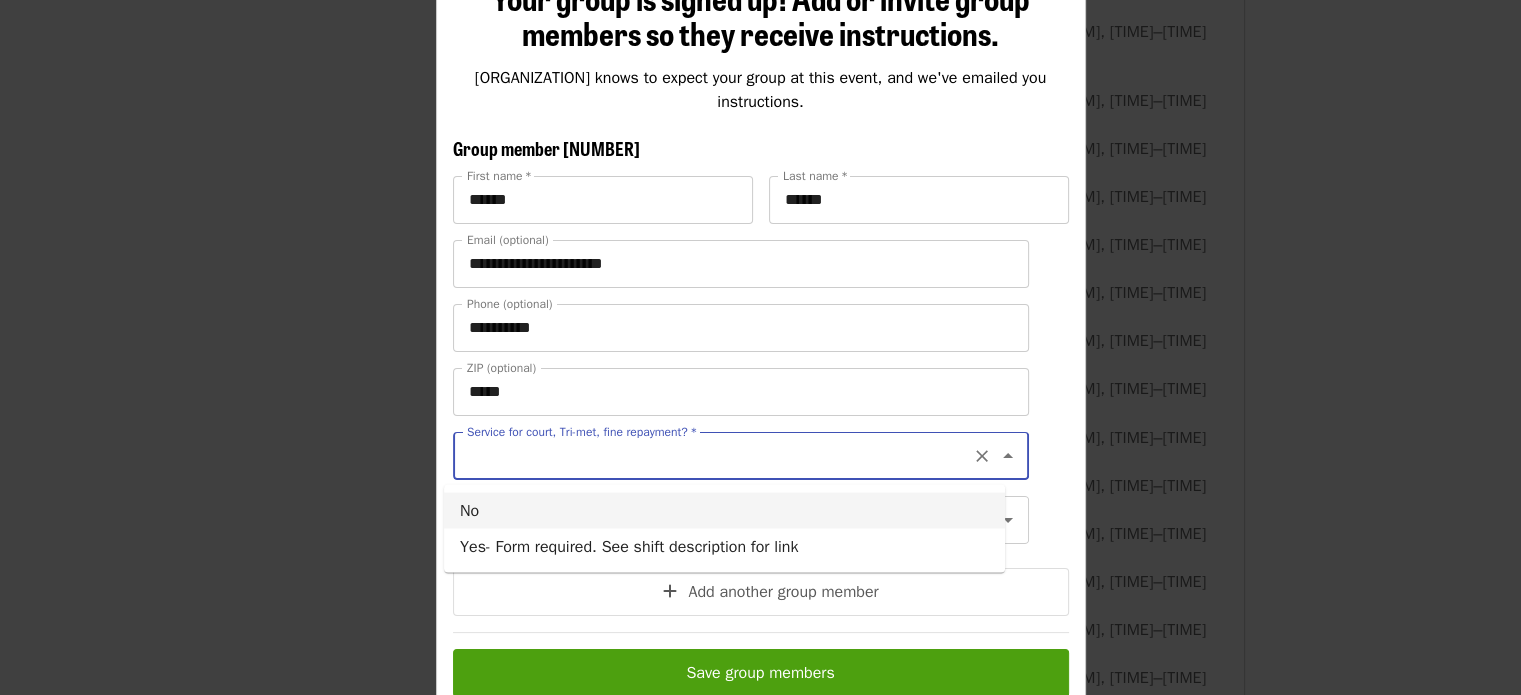click on "No" at bounding box center (724, 510) 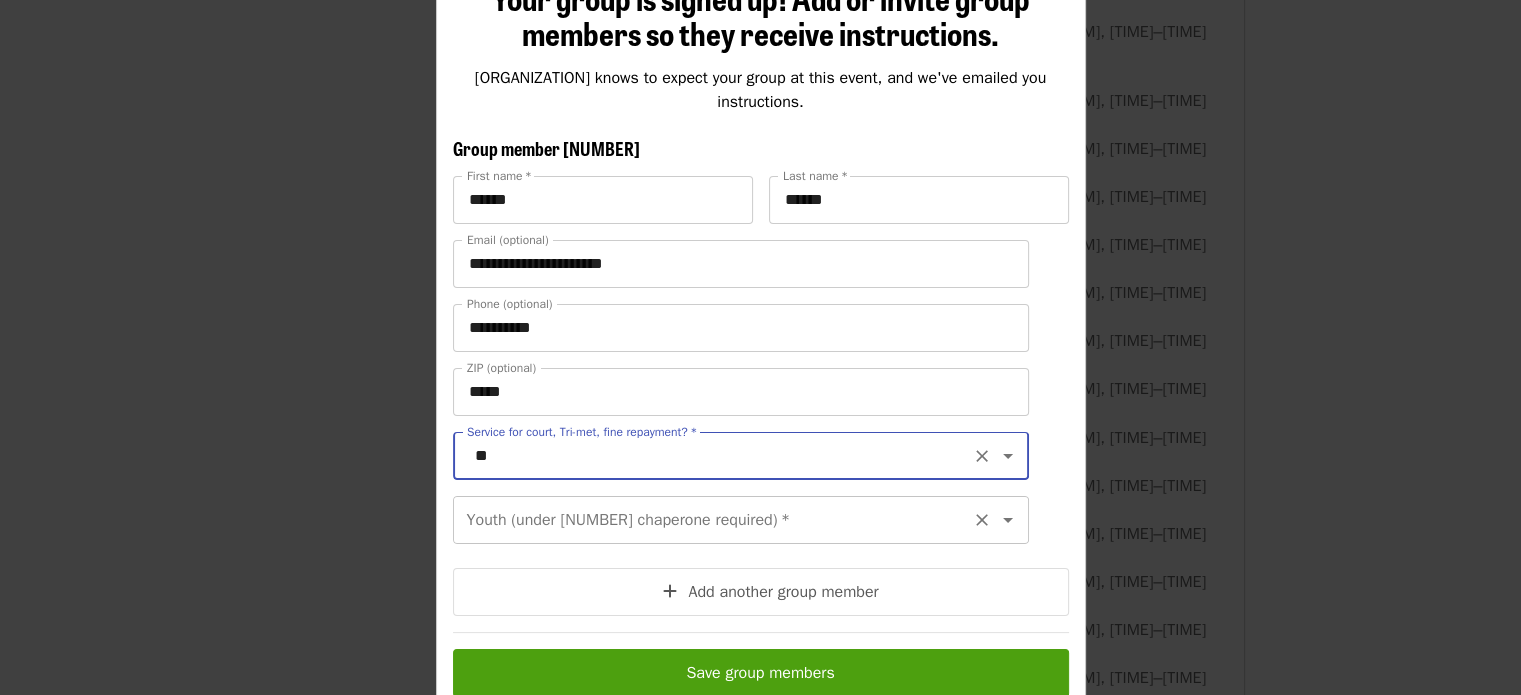 click on "Youth (under [NUMBER] chaperone required)   *" at bounding box center (716, 520) 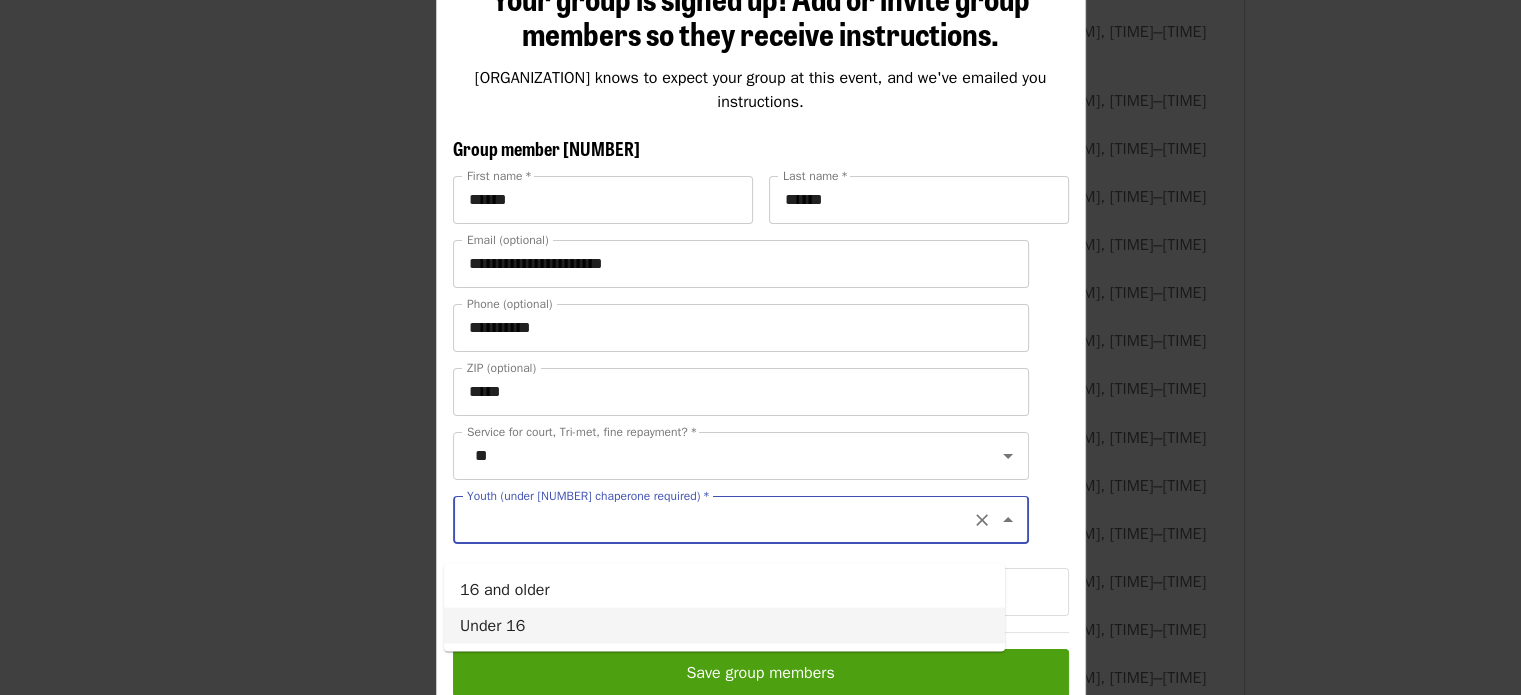 click on "Under 16" at bounding box center [724, 625] 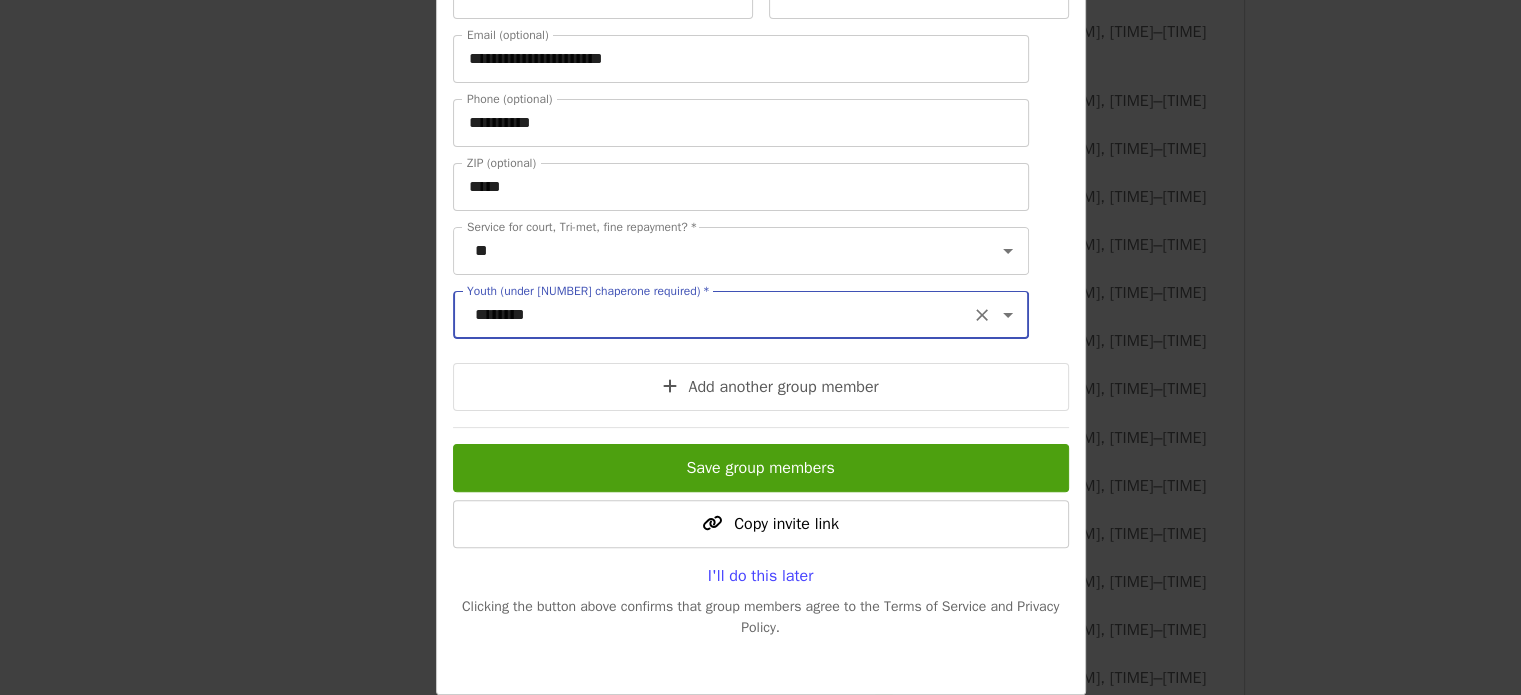 scroll, scrollTop: 497, scrollLeft: 0, axis: vertical 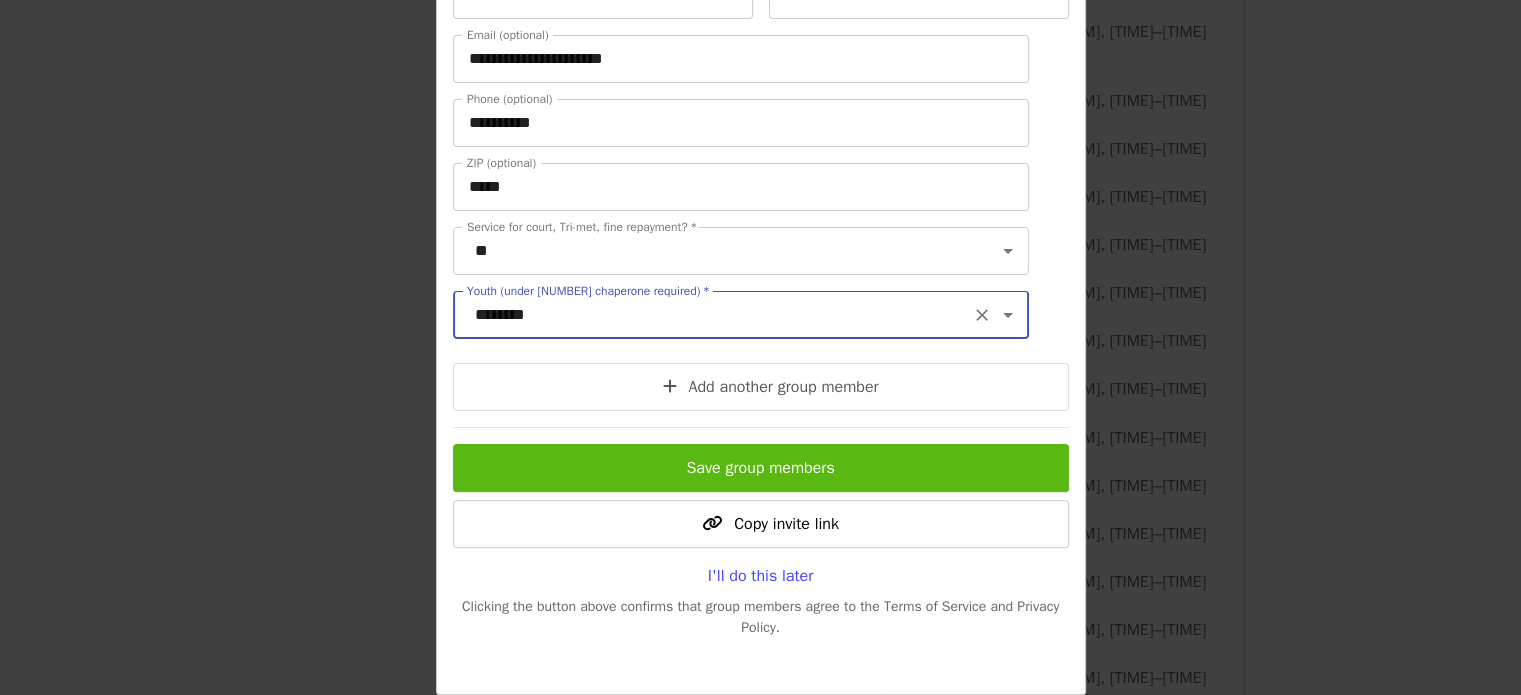 click on "Save group members" at bounding box center [760, 468] 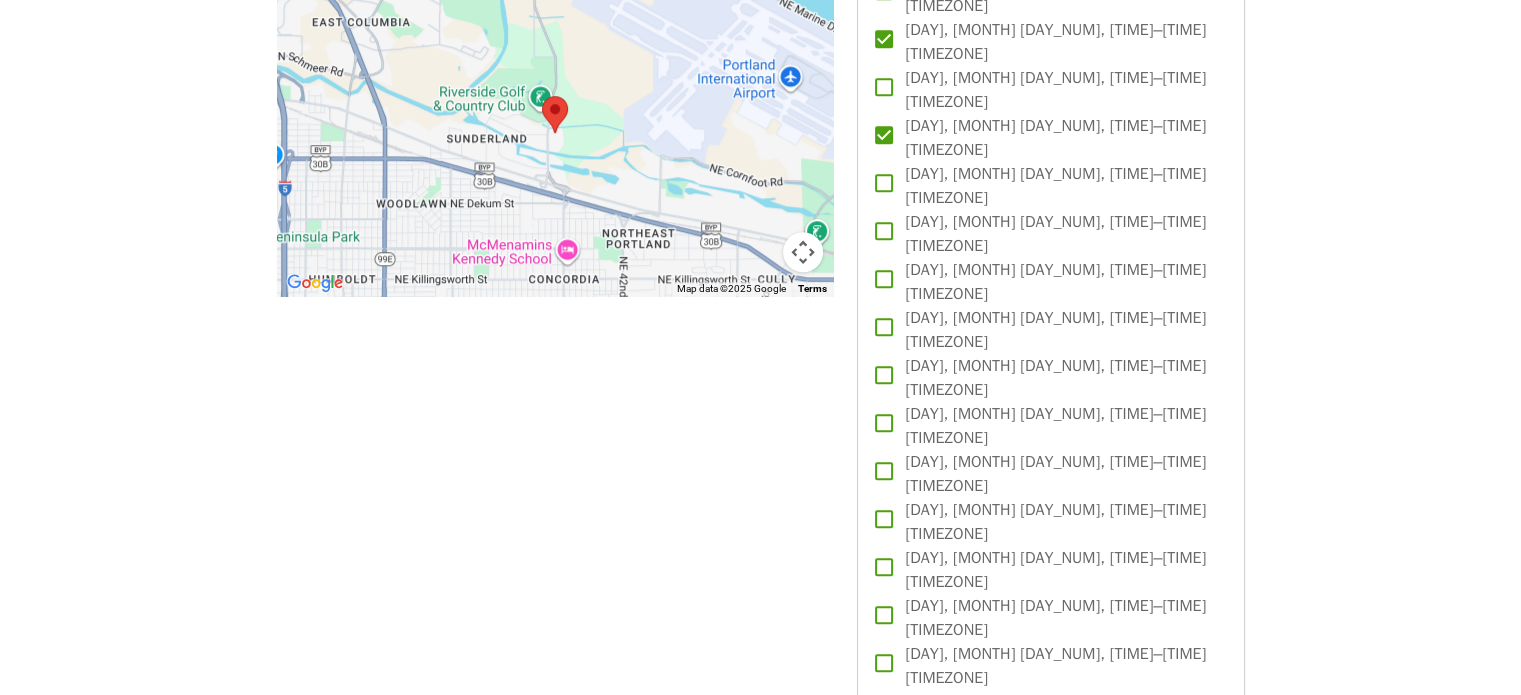 scroll, scrollTop: 1790, scrollLeft: 0, axis: vertical 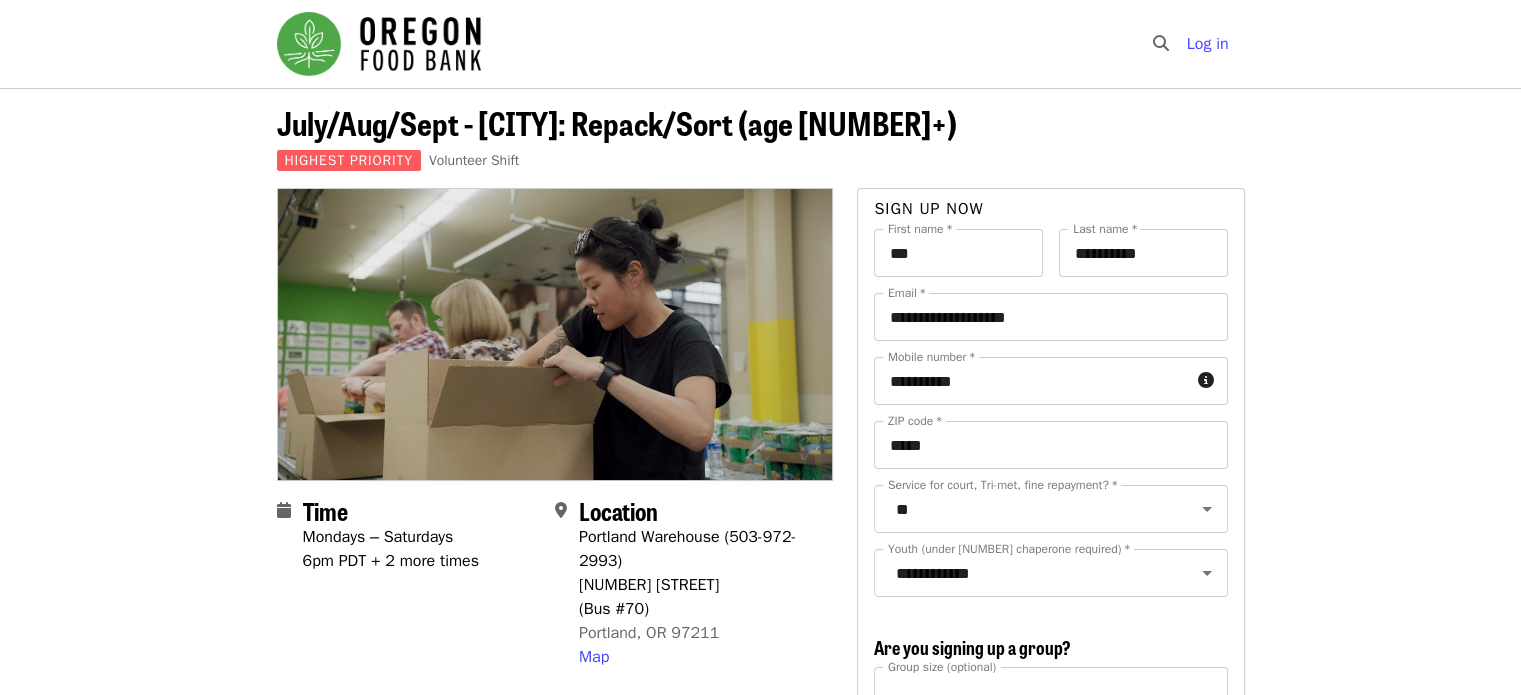 click on "July/Aug/Sept - [CITY]: Repack/Sort (age [NUMBER]+) Highest Priority Volunteer Shift Time Mondays – Saturdays [TIME] [TIMEZONE] + [NUMBER] more times Location [CITY] Warehouse ([PHONE]) [NUMBER] [STREET] [CITY], [STATE] [POSTAL_CODE] Map About this event  -- -- -- READ BEFORE CONTINUING-- -- -:
One person per Email:  Signups submitted for the same shift using the same email creates an error and is only recorded once in Mobilize; even though you receive a confirmation email for each person registered. To register multiple people, please sign up as a group.  How-to: Sign up Friends/Family with No Email
Available Times:  In the list of available times, you may see some that show a number of spots left (ex: [NUMBER] spots left.) This appears when there are a small amount of spots left in a shift. If you do not see red text below a shift time, there is still room in that shift. Once a shift is full, it no longer shows up on this list.
Volunteer Expectations: Volunteer Agreement Policy
Inclement weather:" at bounding box center (760, 2587) 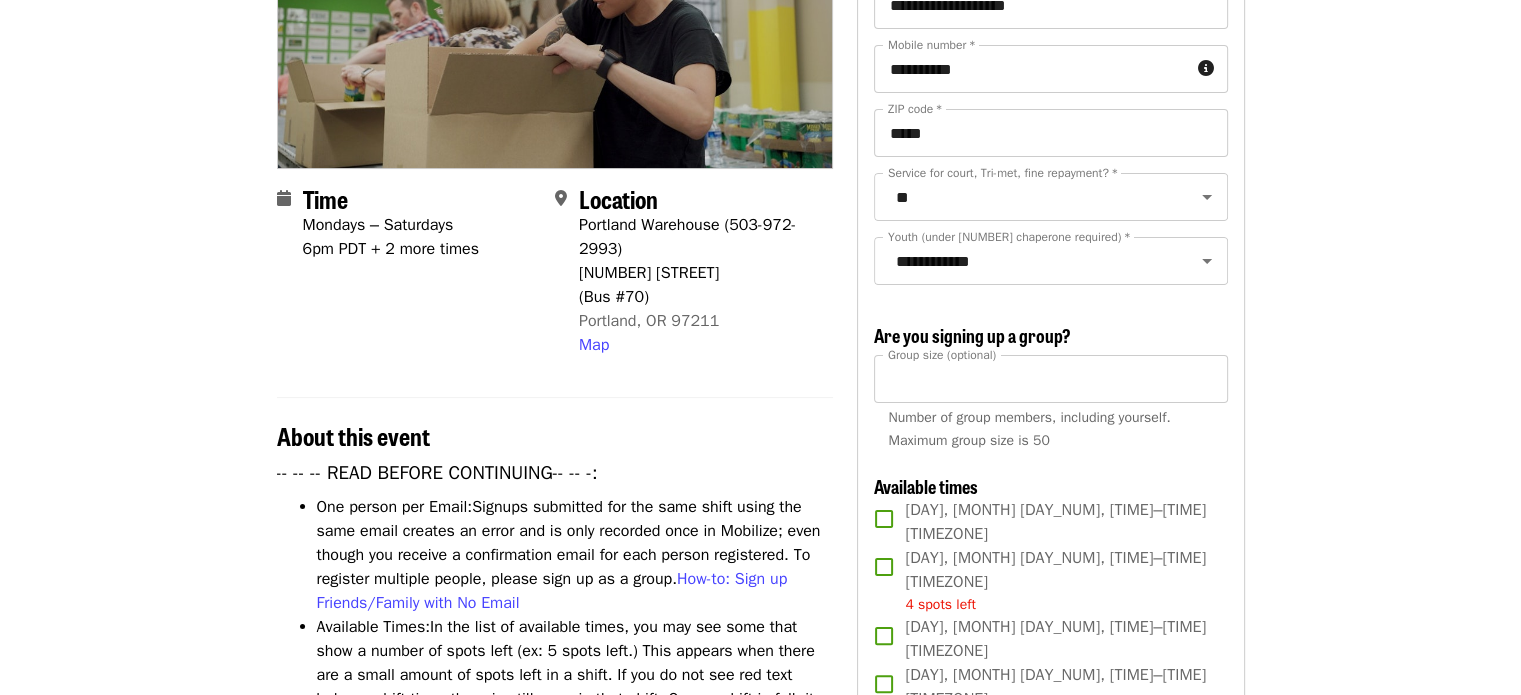 scroll, scrollTop: 380, scrollLeft: 0, axis: vertical 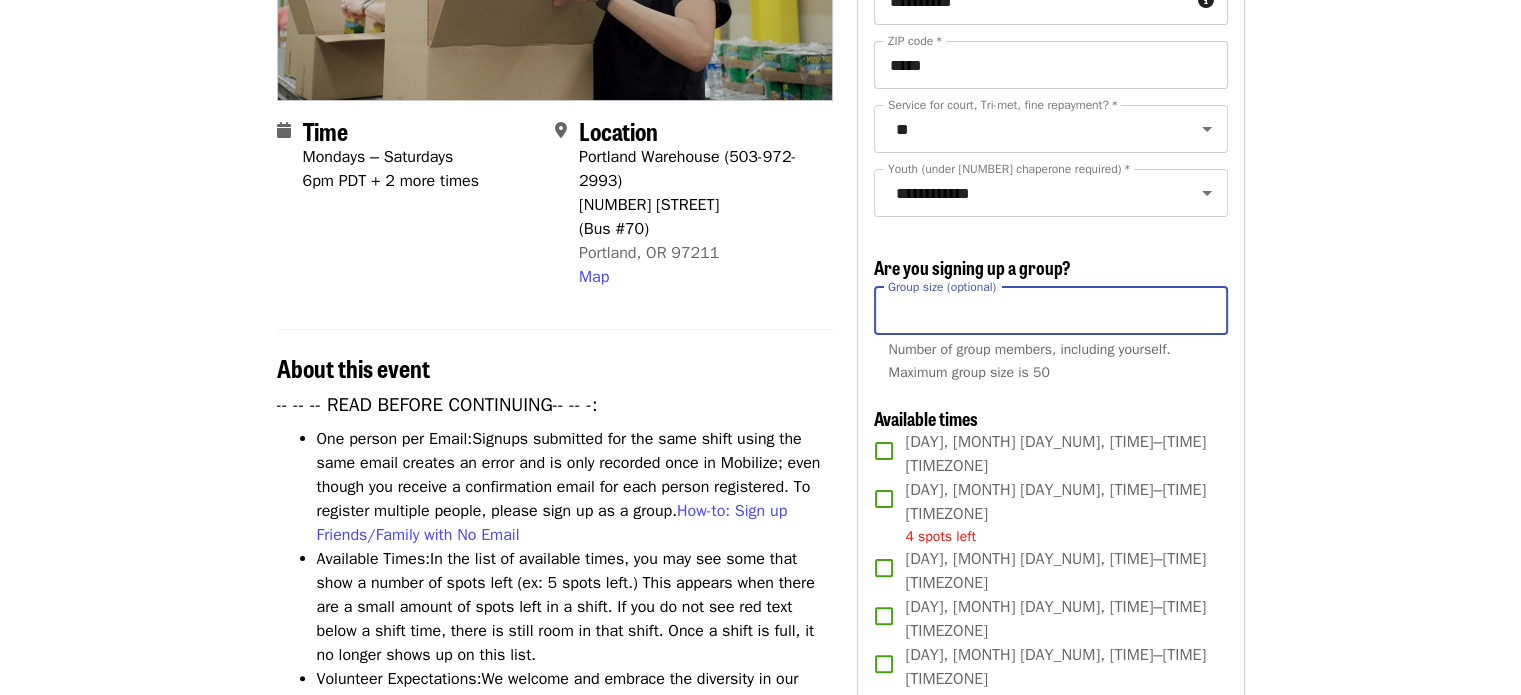 click on "*" at bounding box center (1050, 311) 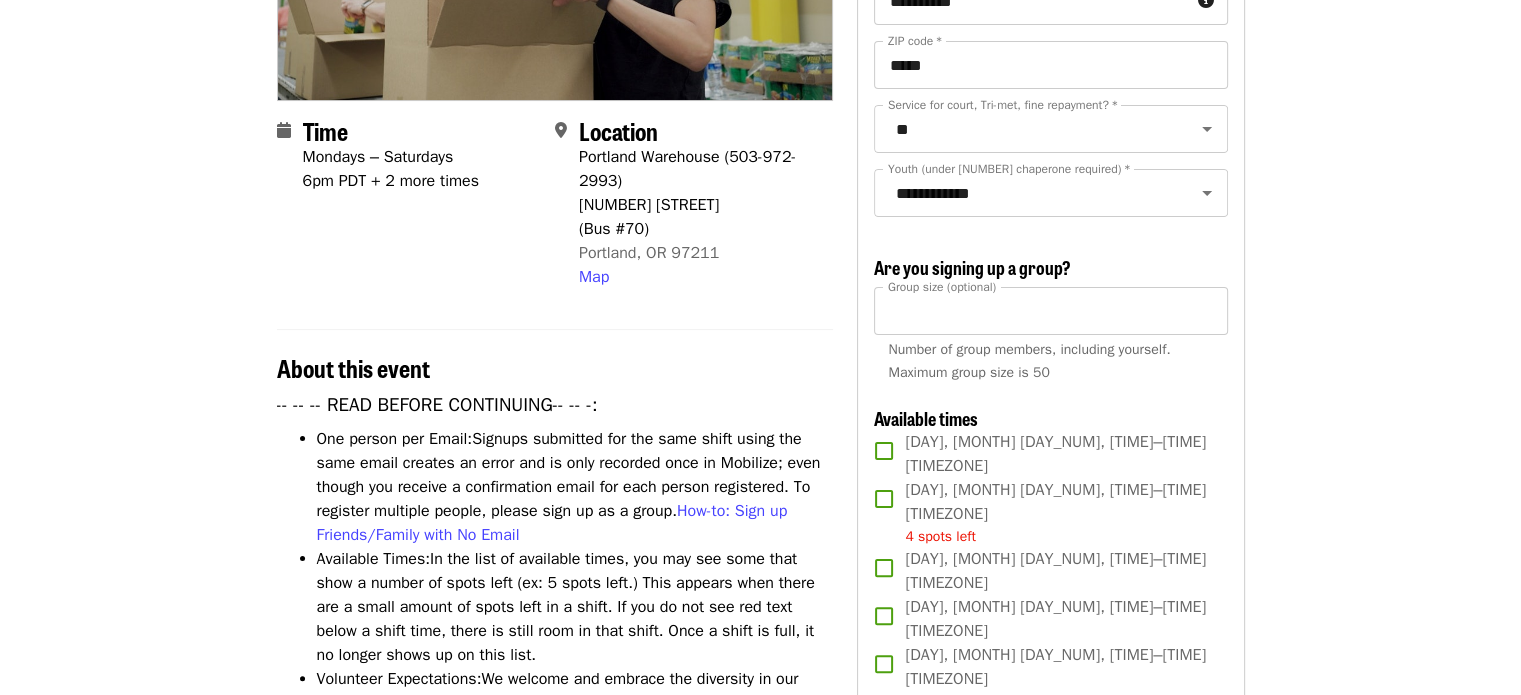 click on "July/Aug/Sept - [CITY]: Repack/Sort (age [NUMBER]+) Highest Priority Volunteer Shift Time Mondays – Saturdays [TIME] [TIMEZONE] + [NUMBER] more times Location [CITY] Warehouse ([PHONE]) [NUMBER] [STREET] [CITY], [STATE] [POSTAL_CODE] Map About this event  -- -- -- READ BEFORE CONTINUING-- -- -:
One person per Email:  Signups submitted for the same shift using the same email creates an error and is only recorded once in Mobilize; even though you receive a confirmation email for each person registered. To register multiple people, please sign up as a group.  How-to: Sign up Friends/Family with No Email
Available Times:  In the list of available times, you may see some that show a number of spots left (ex: [NUMBER] spots left.) This appears when there are a small amount of spots left in a shift. If you do not see red text below a shift time, there is still room in that shift. Once a shift is full, it no longer shows up on this list.
Volunteer Expectations: Volunteer Agreement Policy
Inclement weather:" at bounding box center [760, 2207] 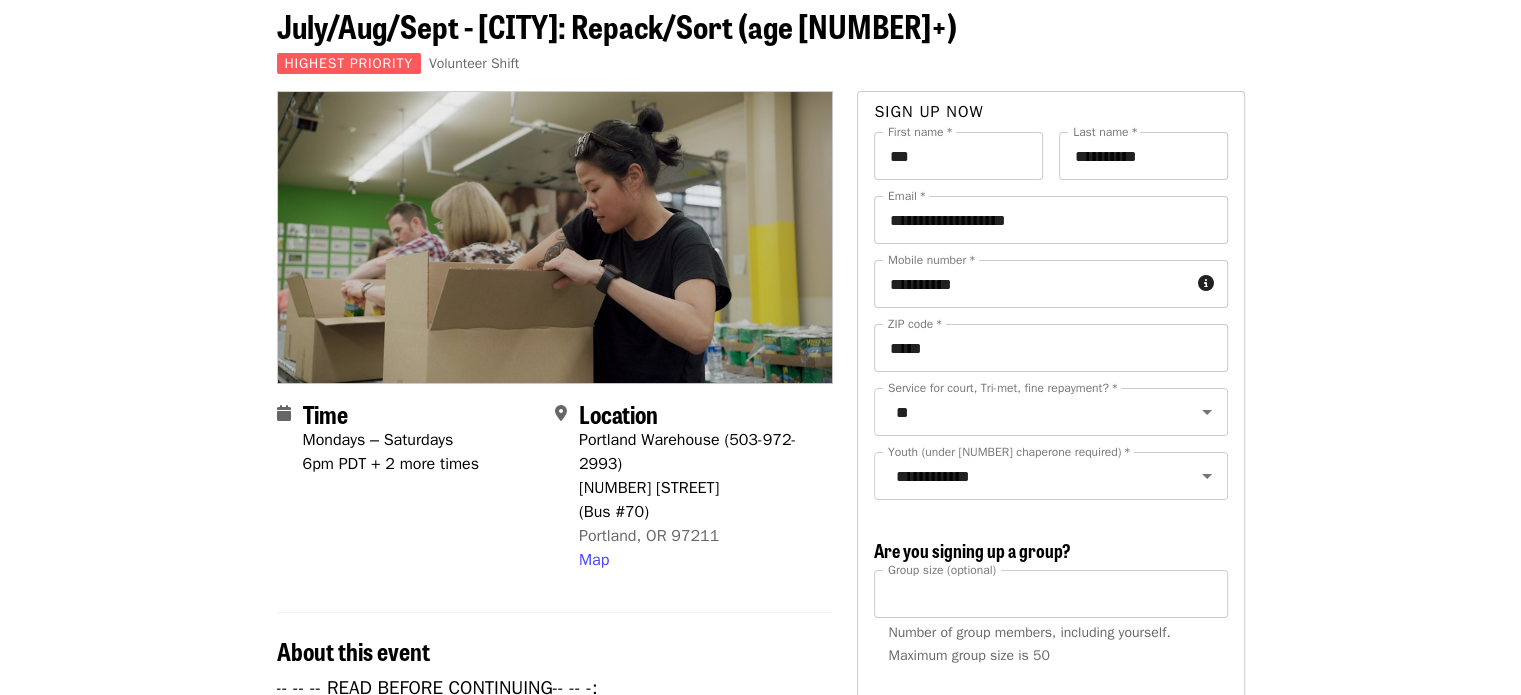 scroll, scrollTop: 0, scrollLeft: 0, axis: both 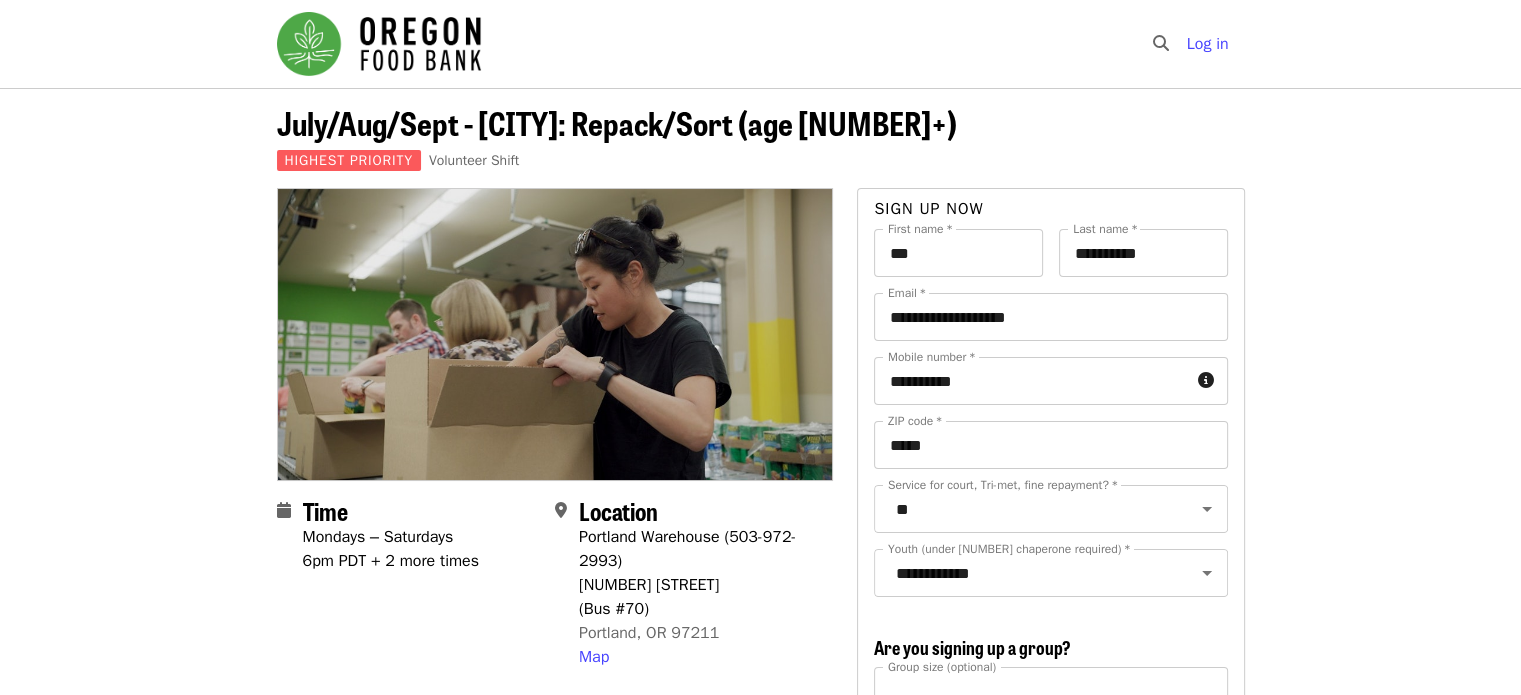 click on "July/Aug/Sept - [CITY]: Repack/Sort (age [NUMBER]+)" at bounding box center [617, 122] 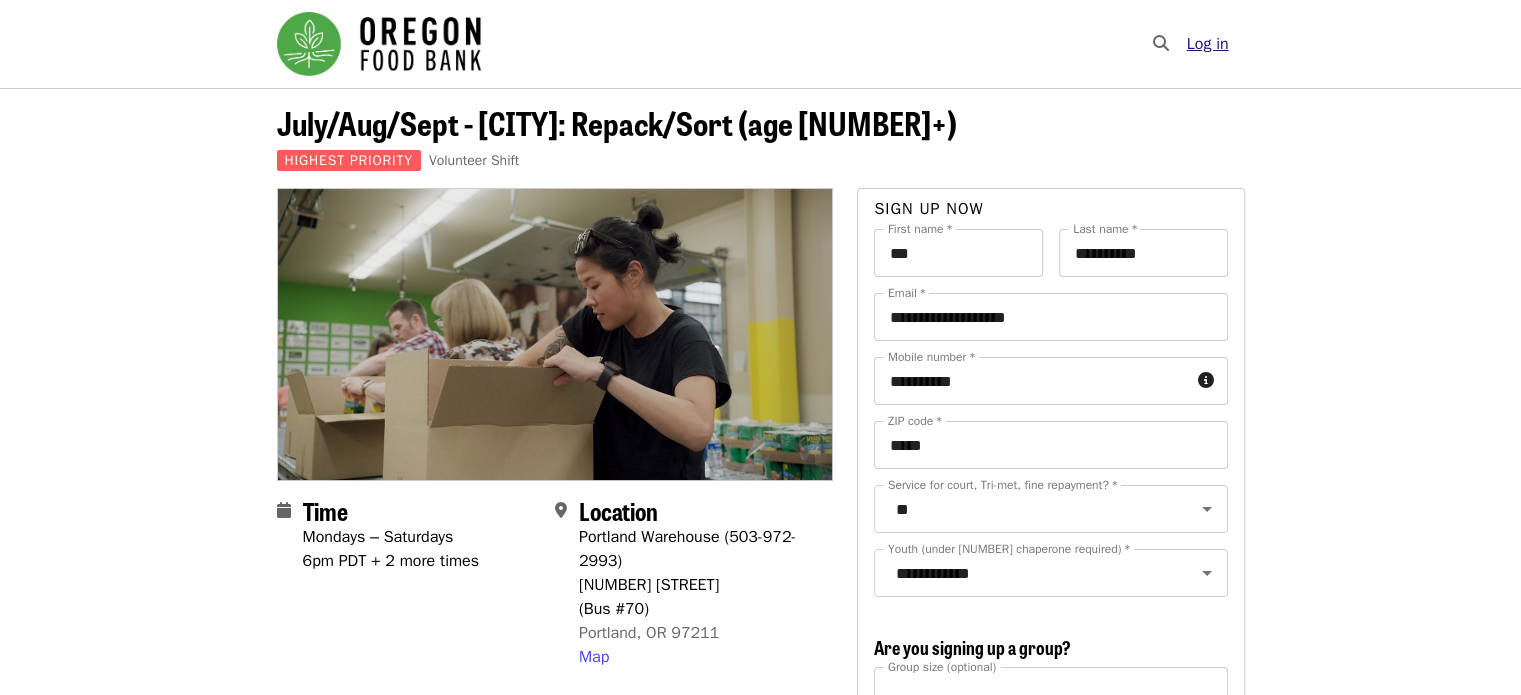 click on "Log in" at bounding box center (1208, 44) 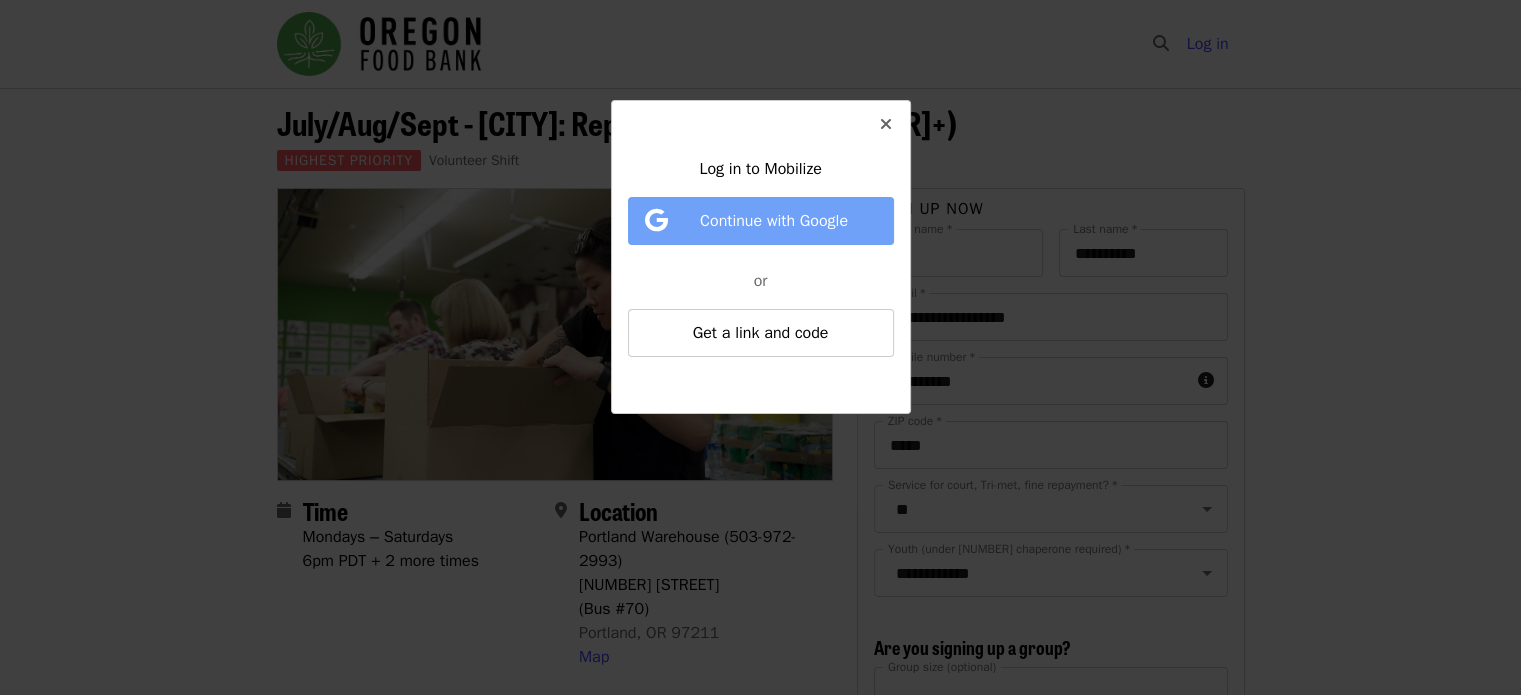 click on "Continue with Google" at bounding box center (774, 221) 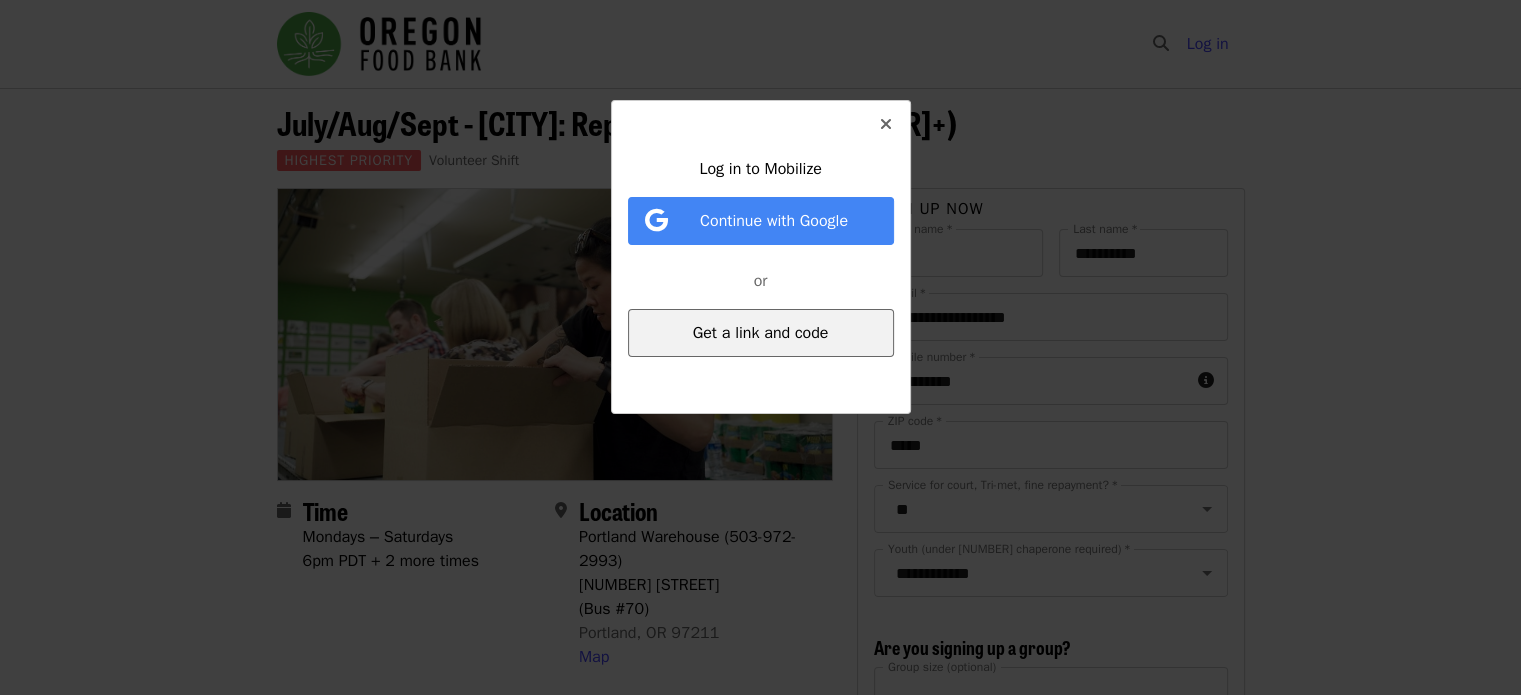 click on "Get a link and code" at bounding box center (761, 333) 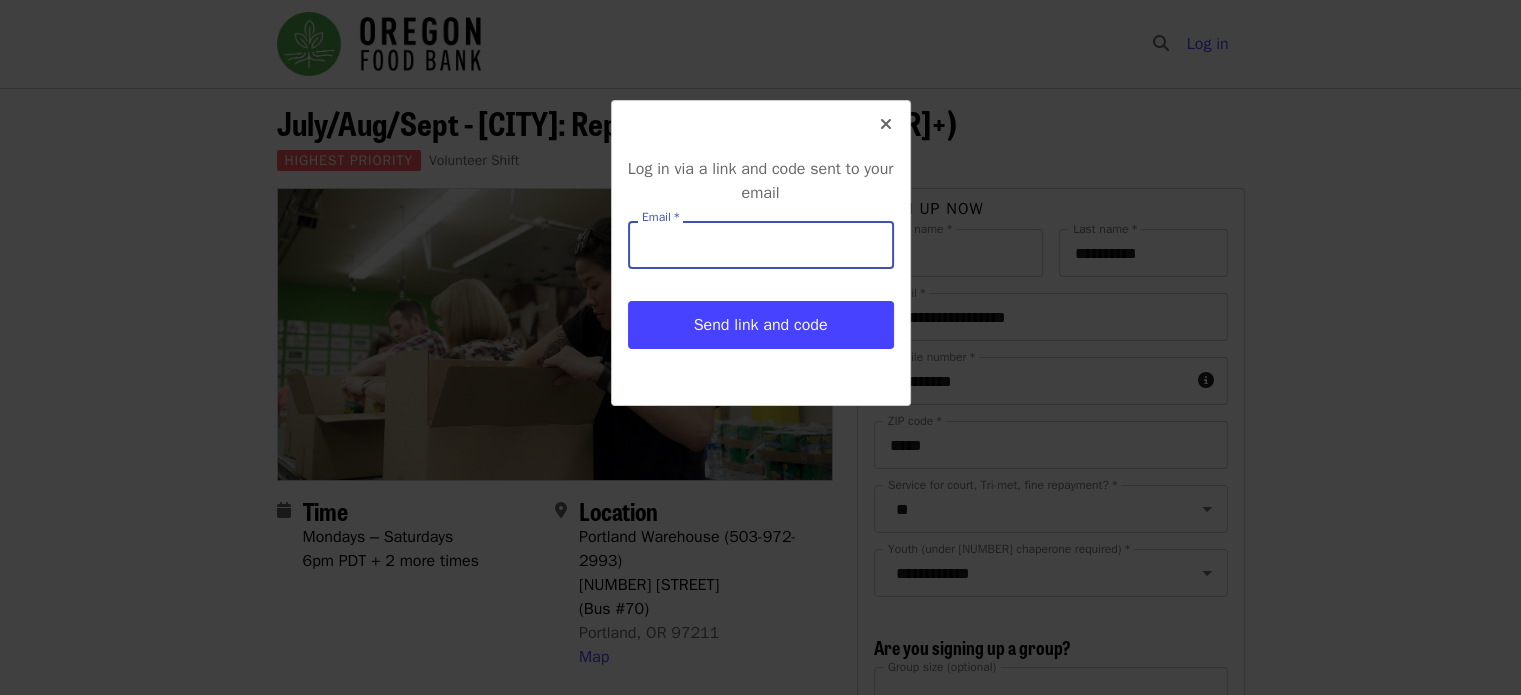 click on "Email   *" at bounding box center (761, 245) 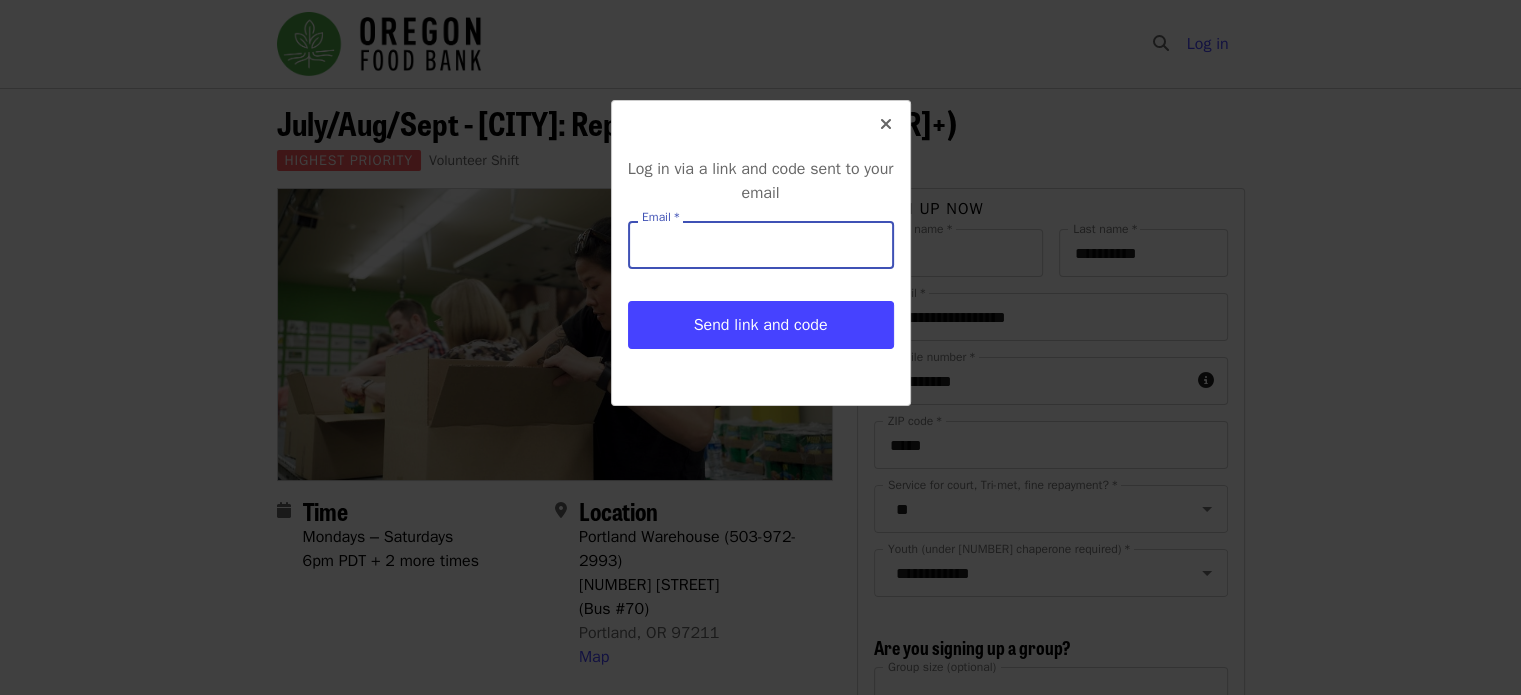 type on "**********" 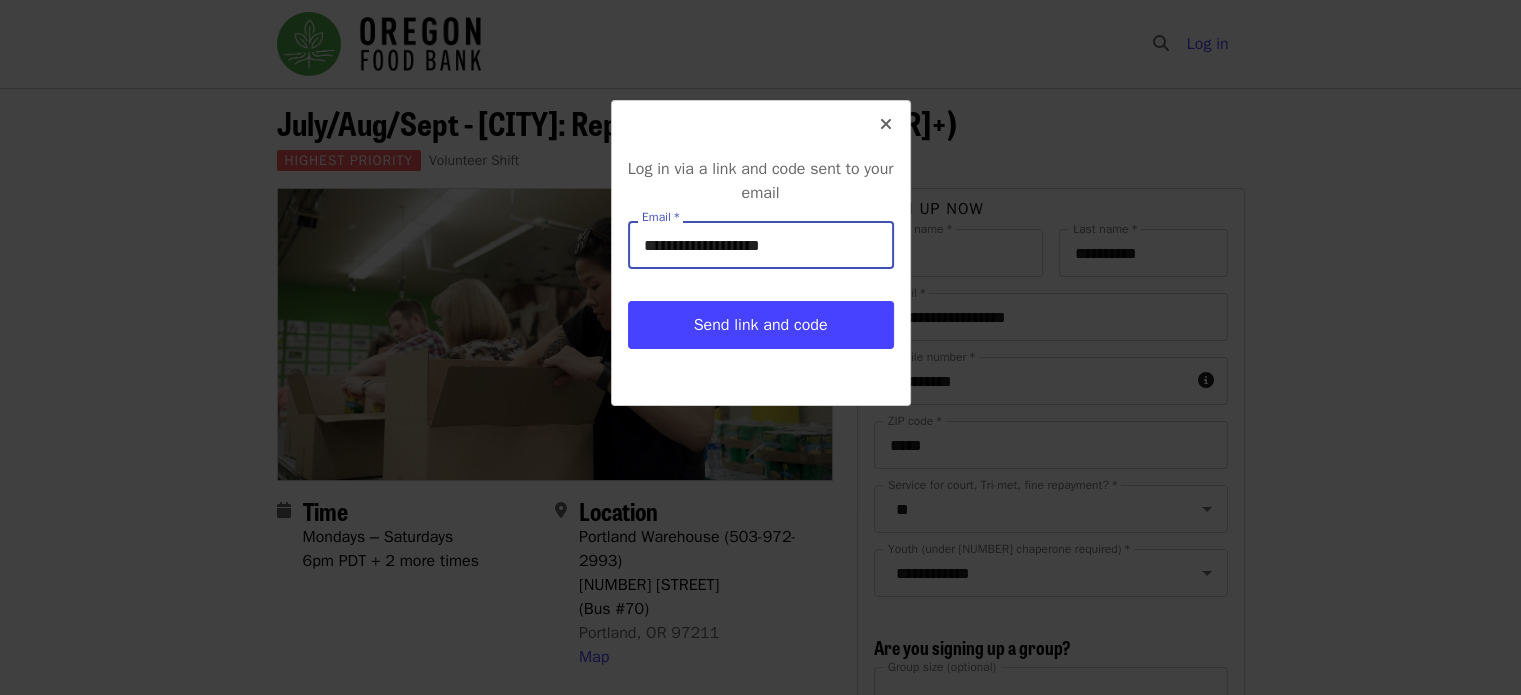 click on "**********" at bounding box center [761, 277] 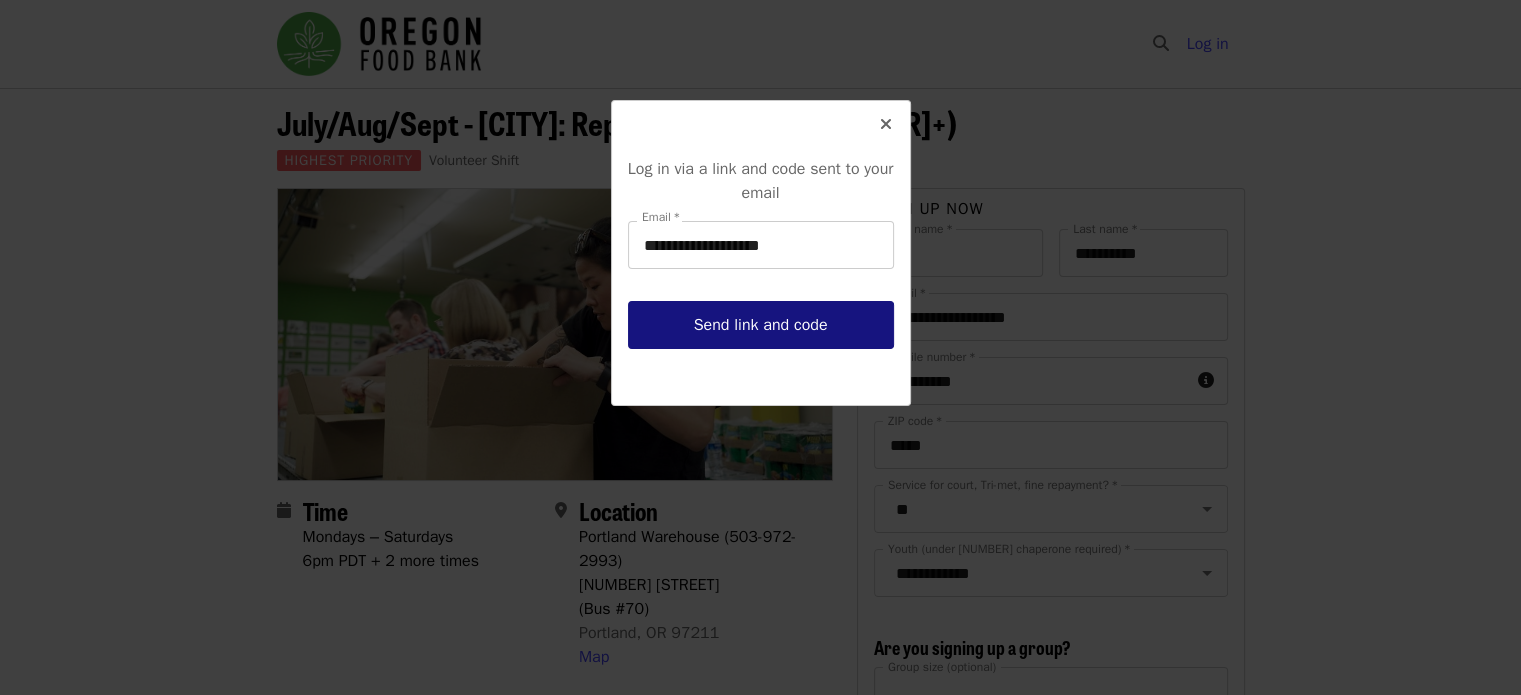 click on "Send link and code" at bounding box center [761, 325] 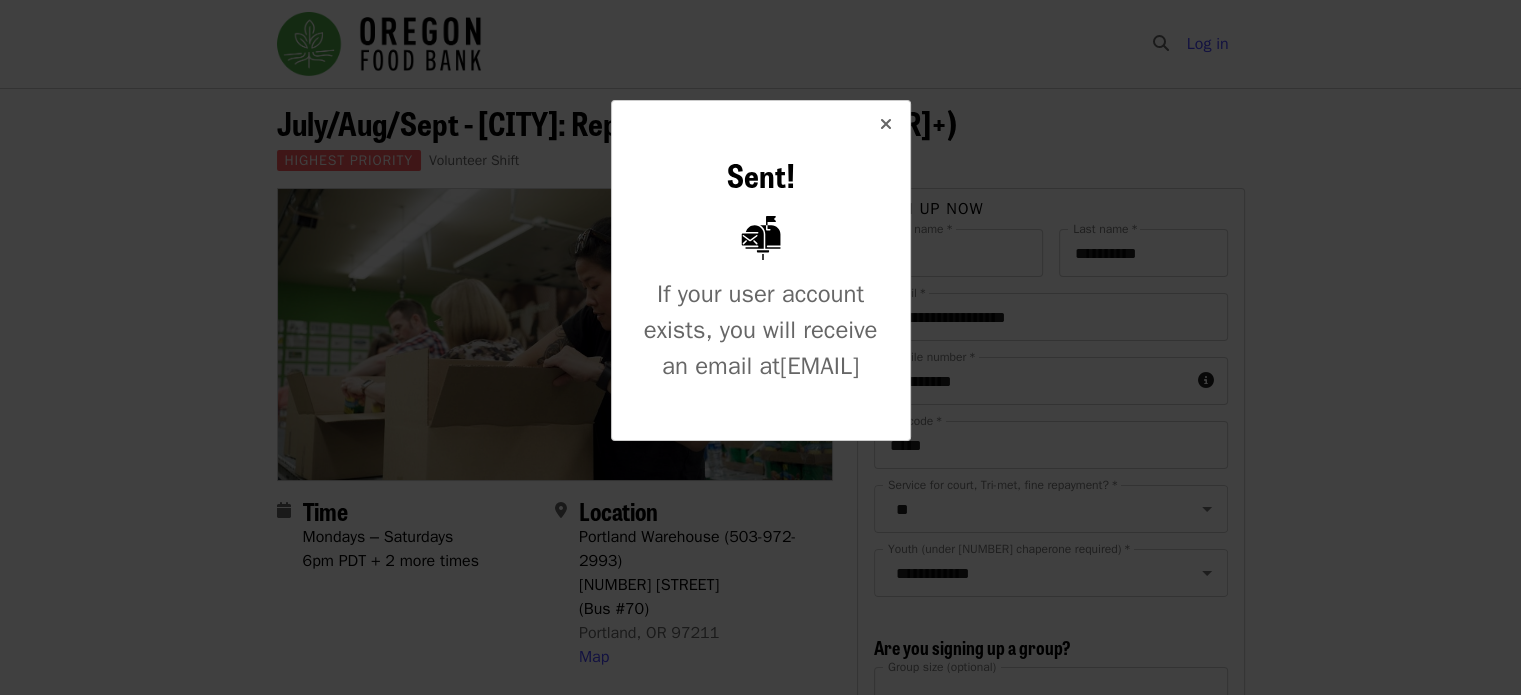 click at bounding box center [886, 125] 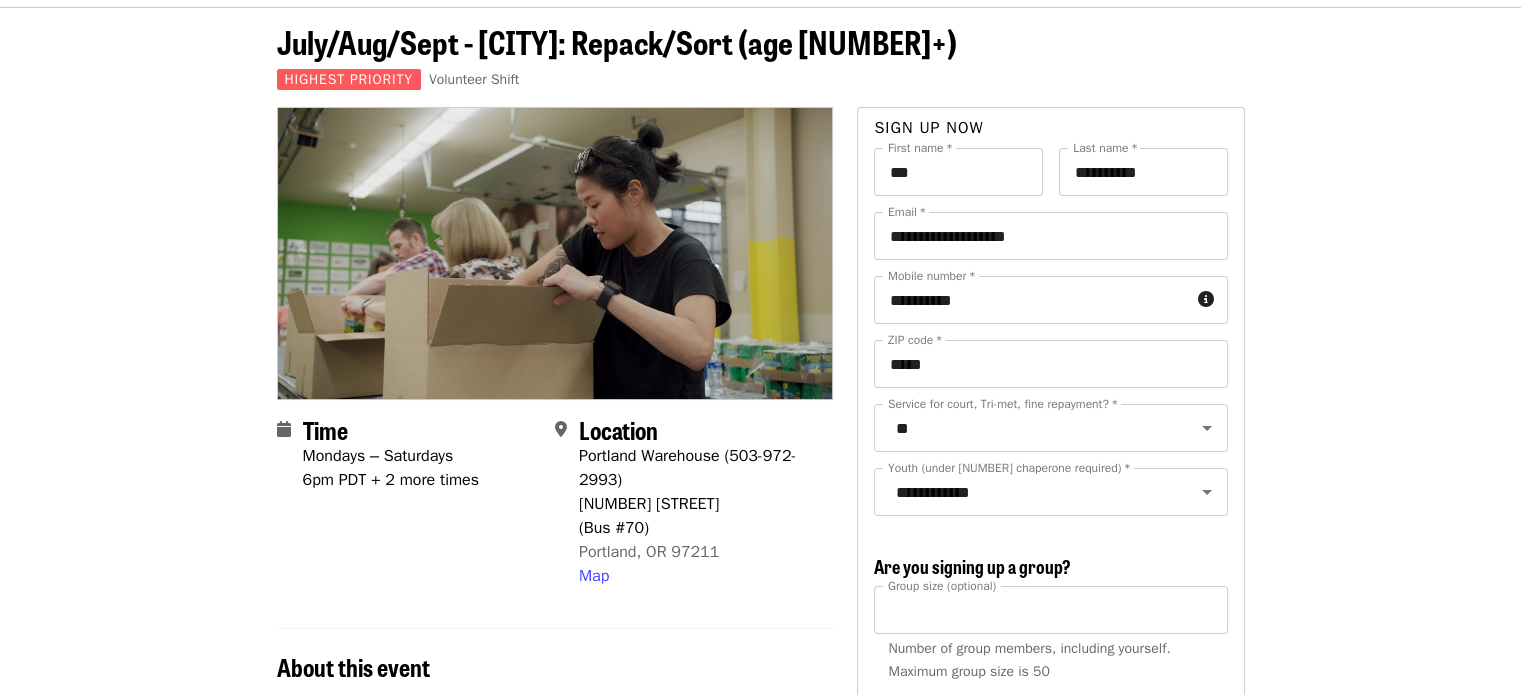 scroll, scrollTop: 0, scrollLeft: 0, axis: both 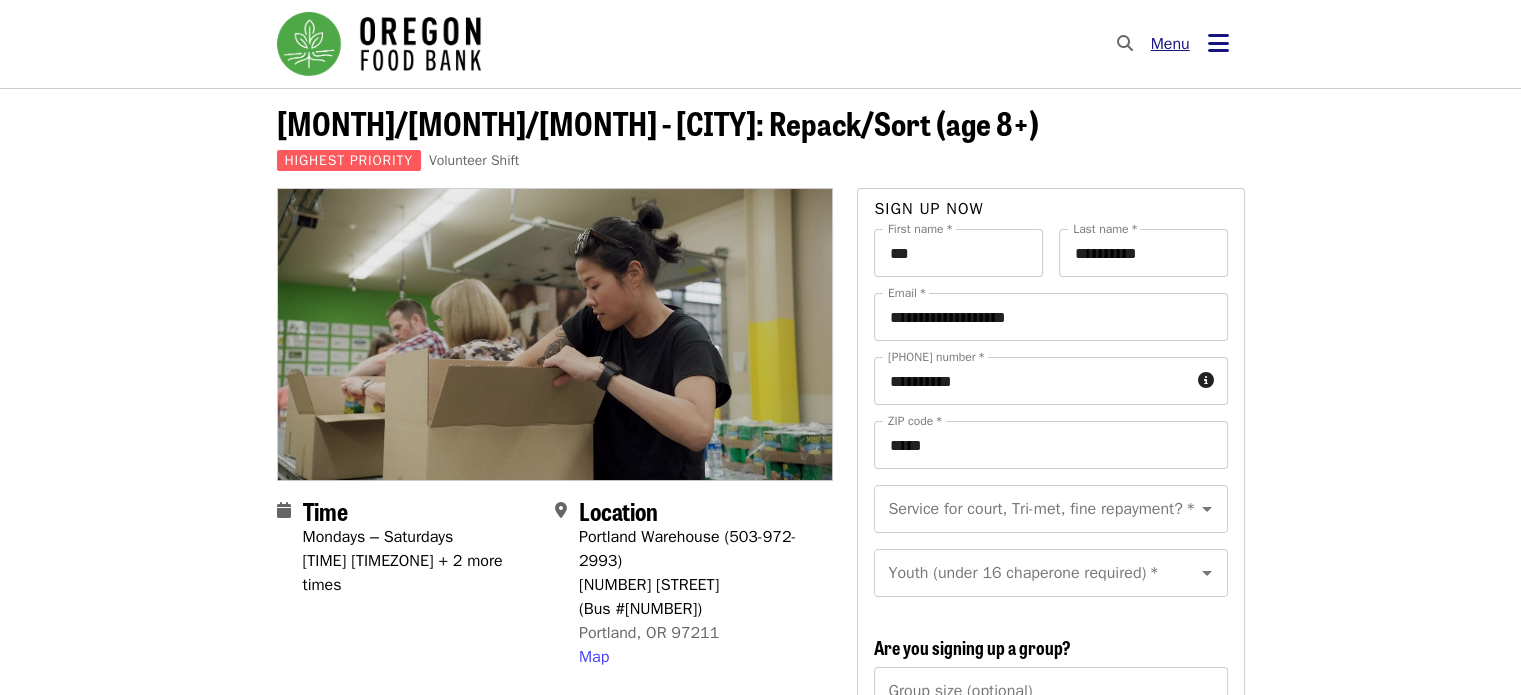 click on "Menu" at bounding box center (1170, 44) 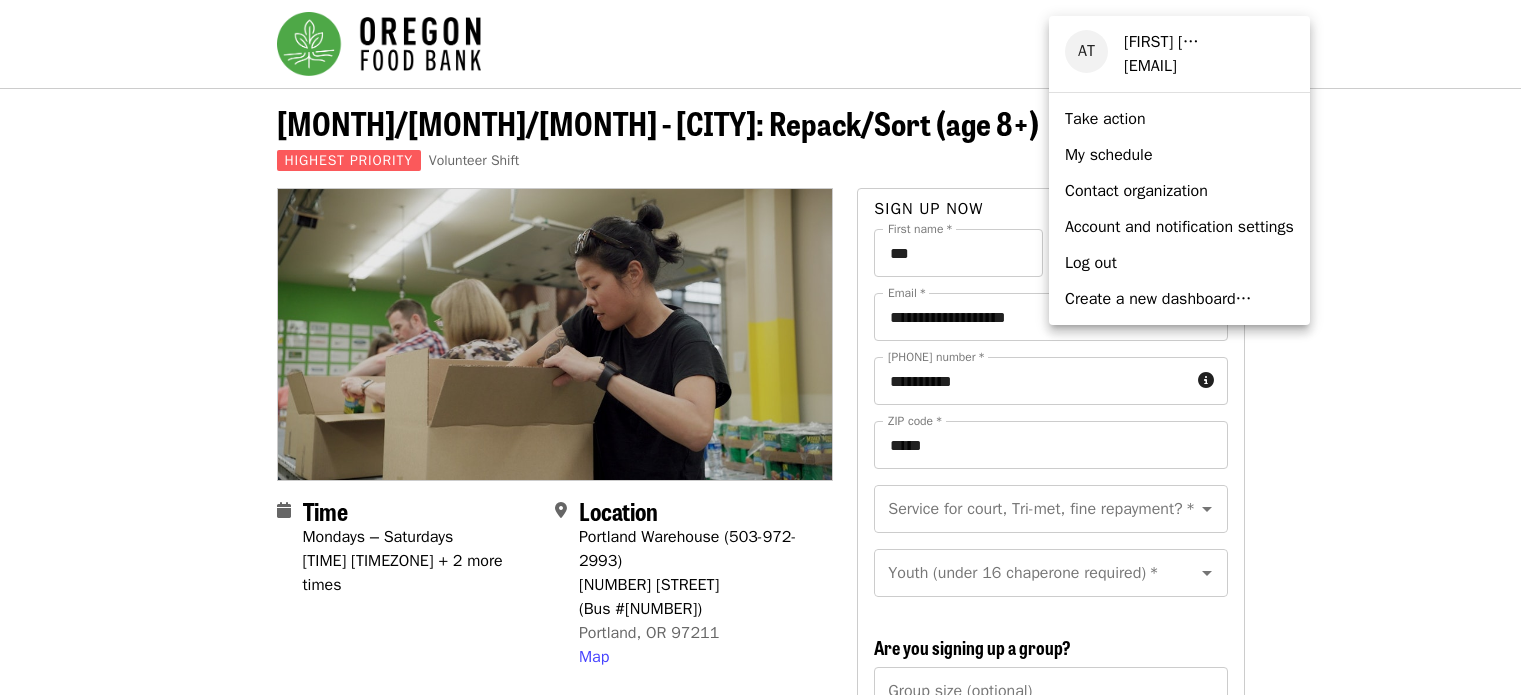 click at bounding box center (768, 347) 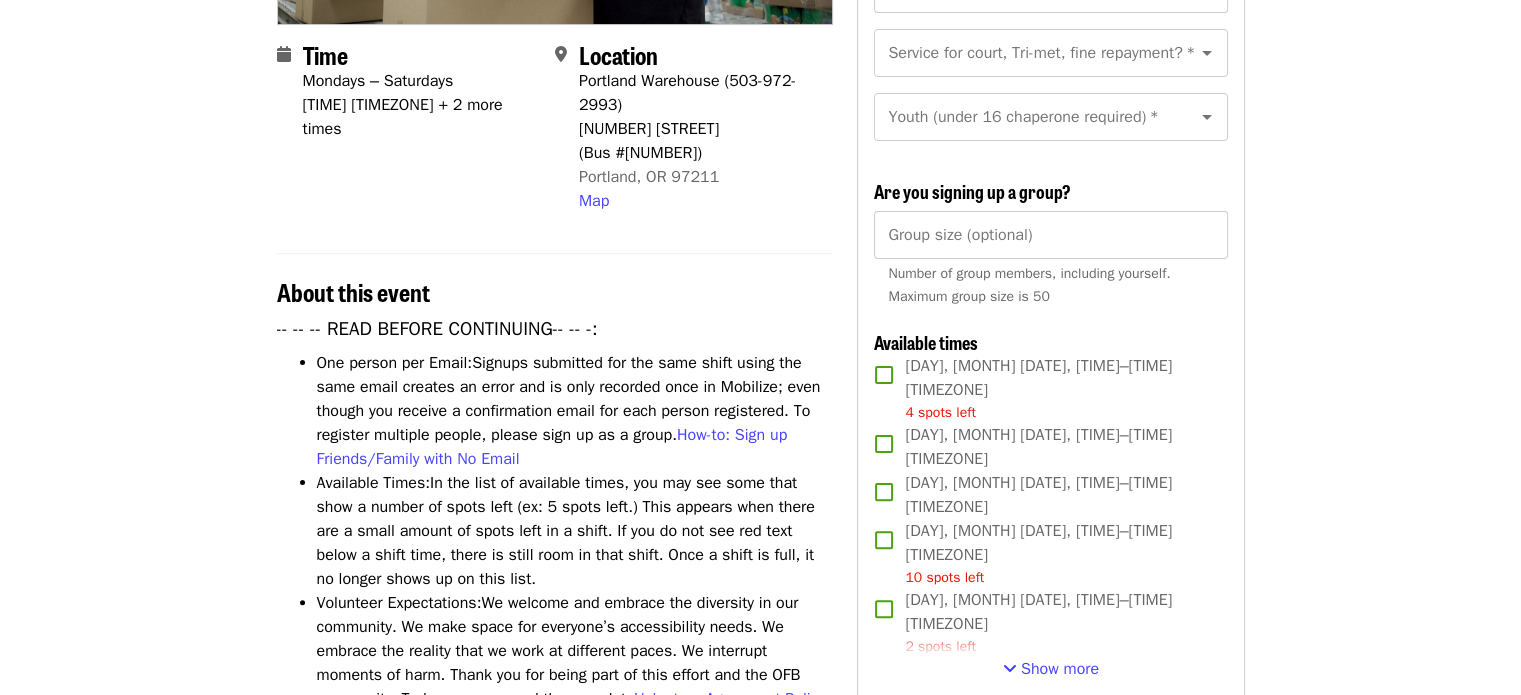 scroll, scrollTop: 459, scrollLeft: 0, axis: vertical 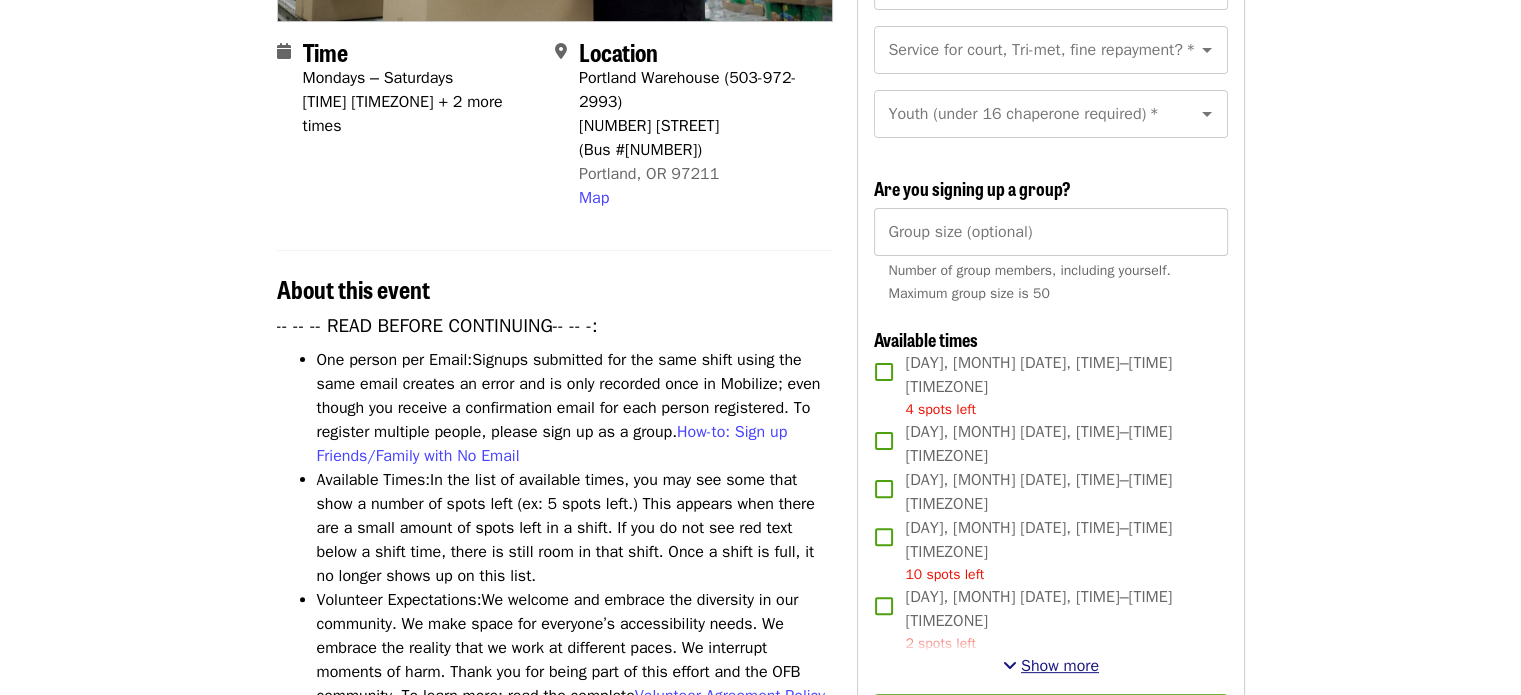 click on "Show more" at bounding box center (1060, 666) 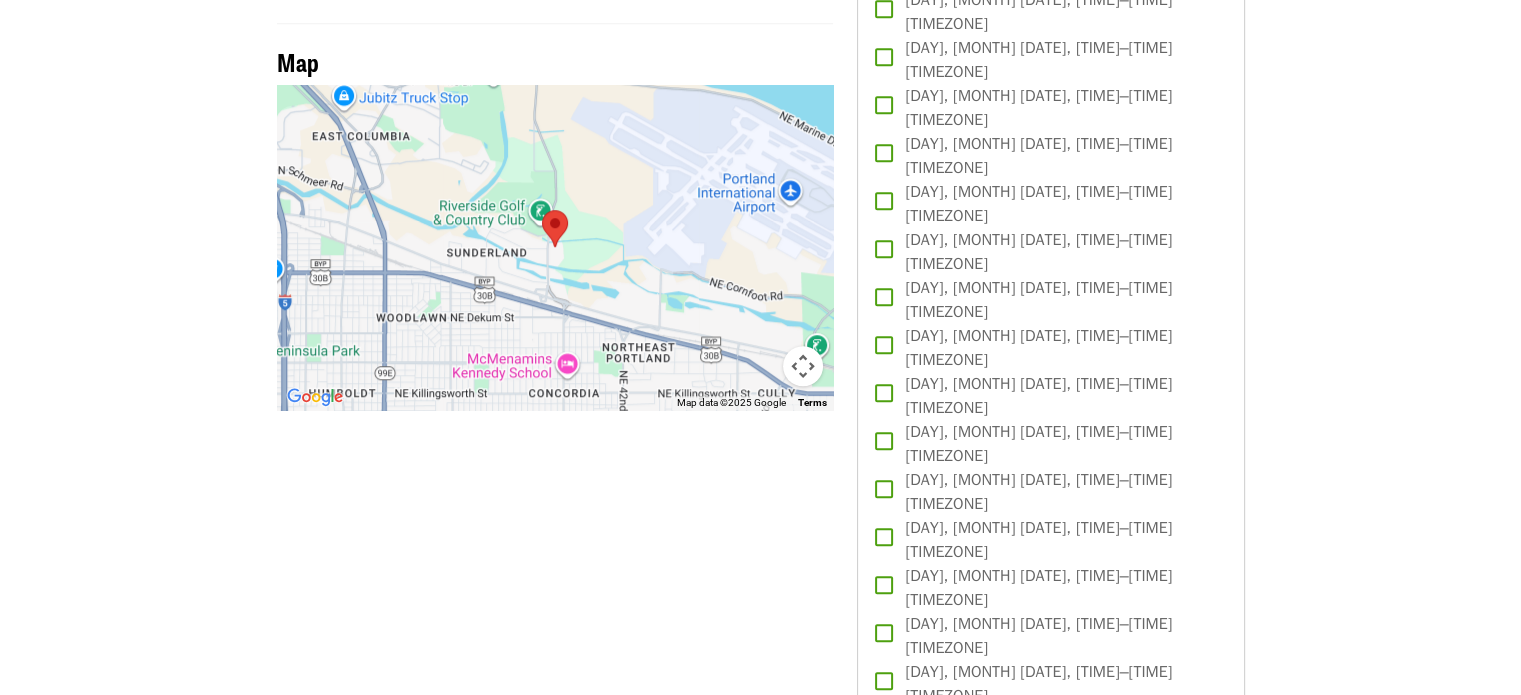scroll, scrollTop: 1670, scrollLeft: 0, axis: vertical 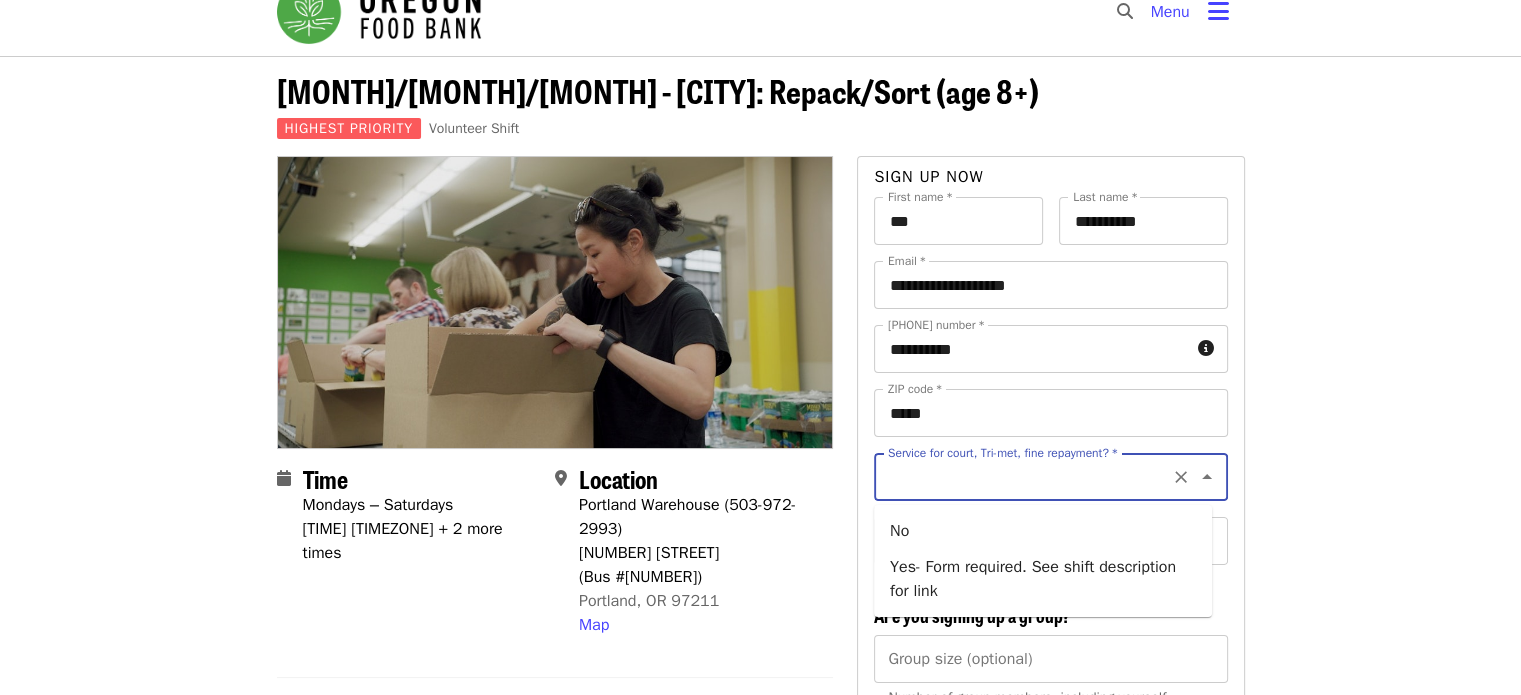 click on "Service for court, Tri-met, fine repayment?   *" at bounding box center (1026, 477) 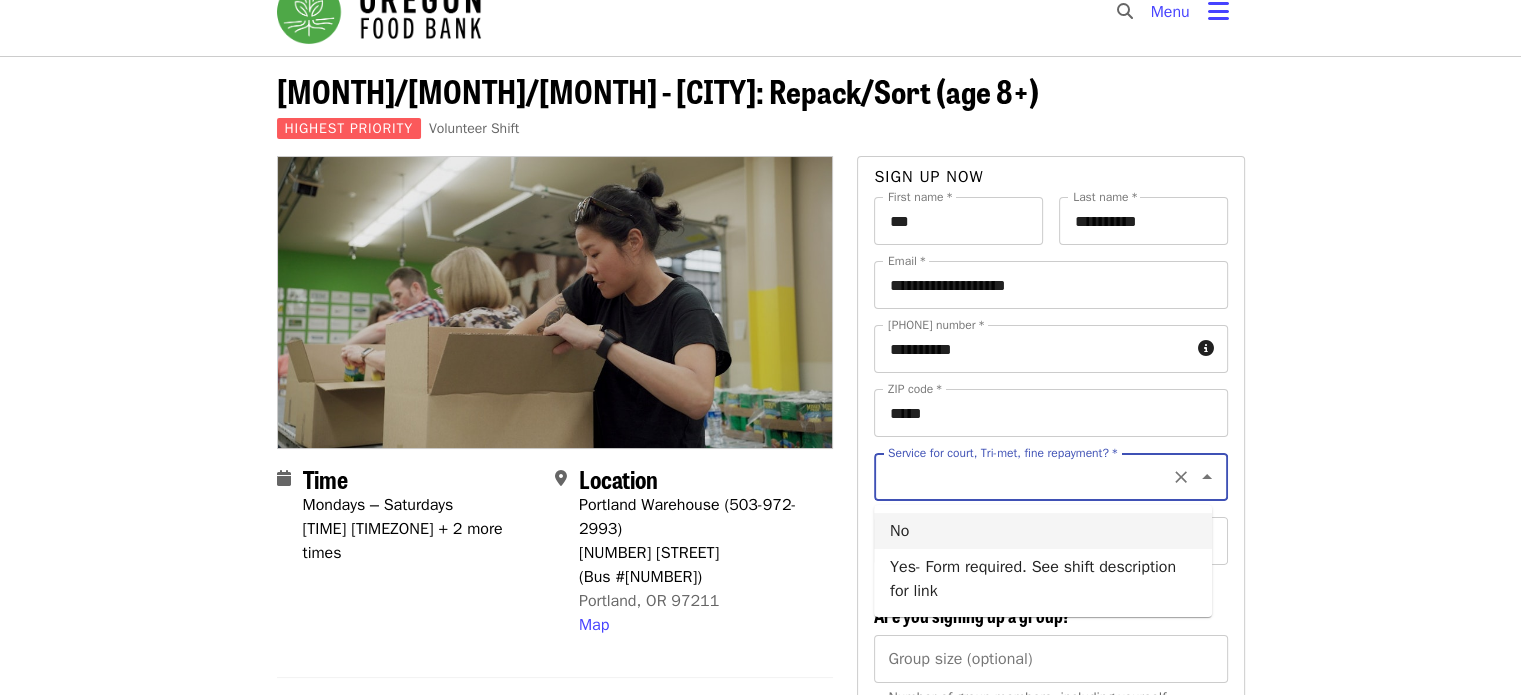 click on "No" at bounding box center [1043, 531] 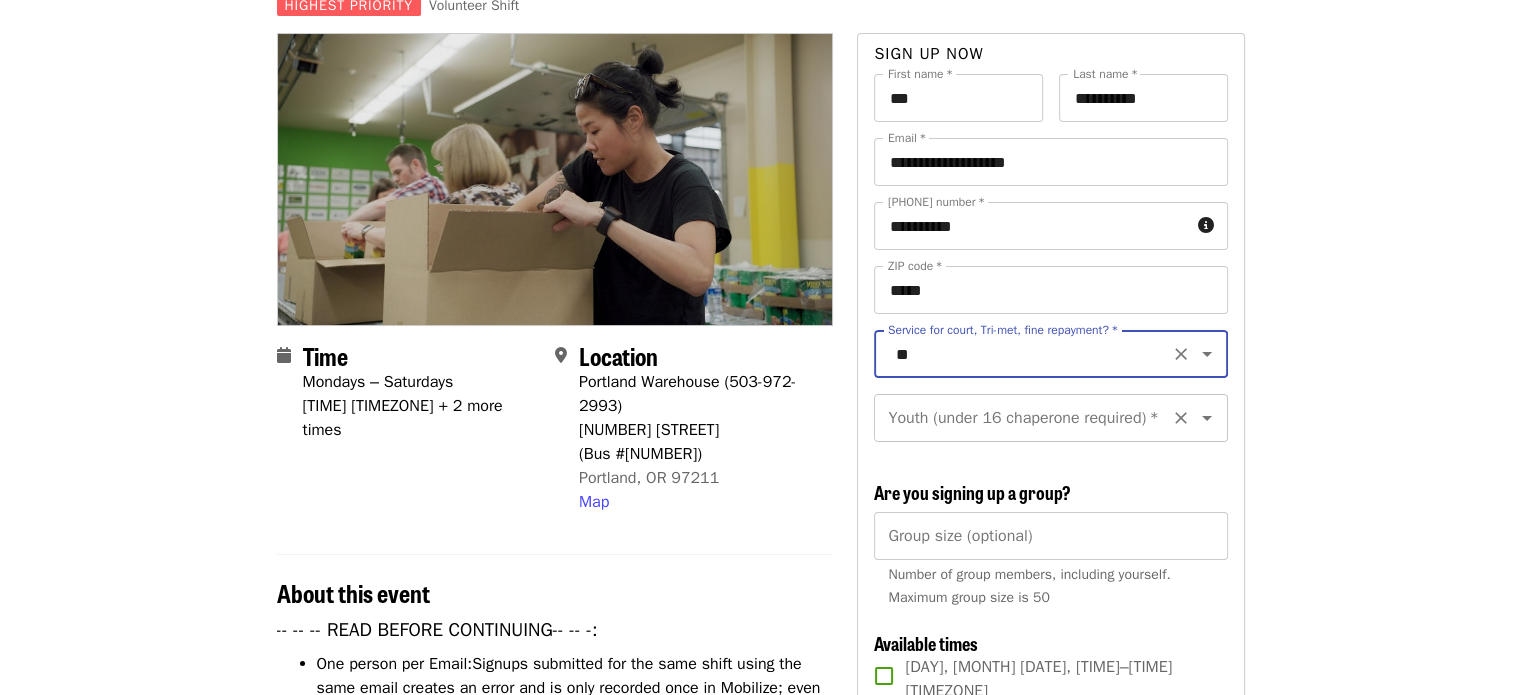 scroll, scrollTop: 196, scrollLeft: 0, axis: vertical 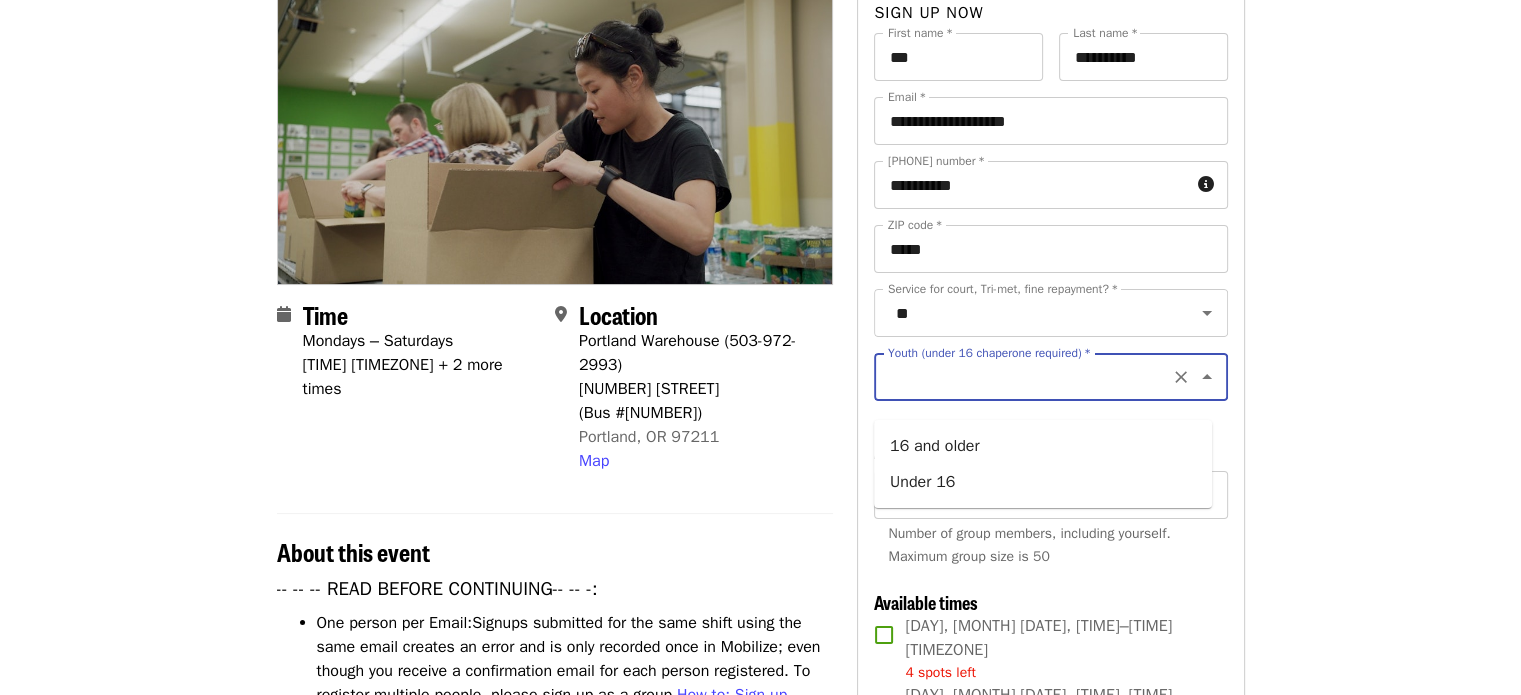 click on "Youth (under [NUMBER] chaperone required)   *" at bounding box center [1026, 377] 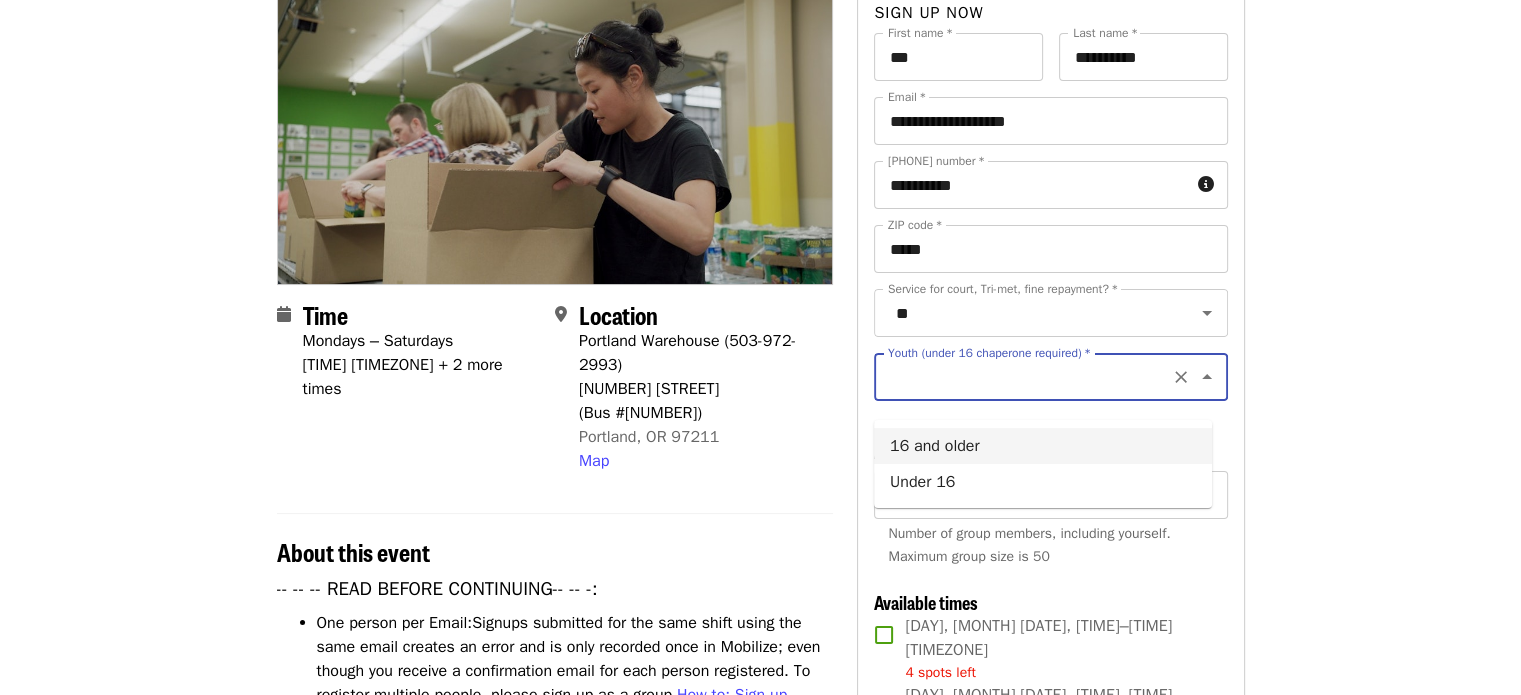 click on "16 and older" at bounding box center (1043, 446) 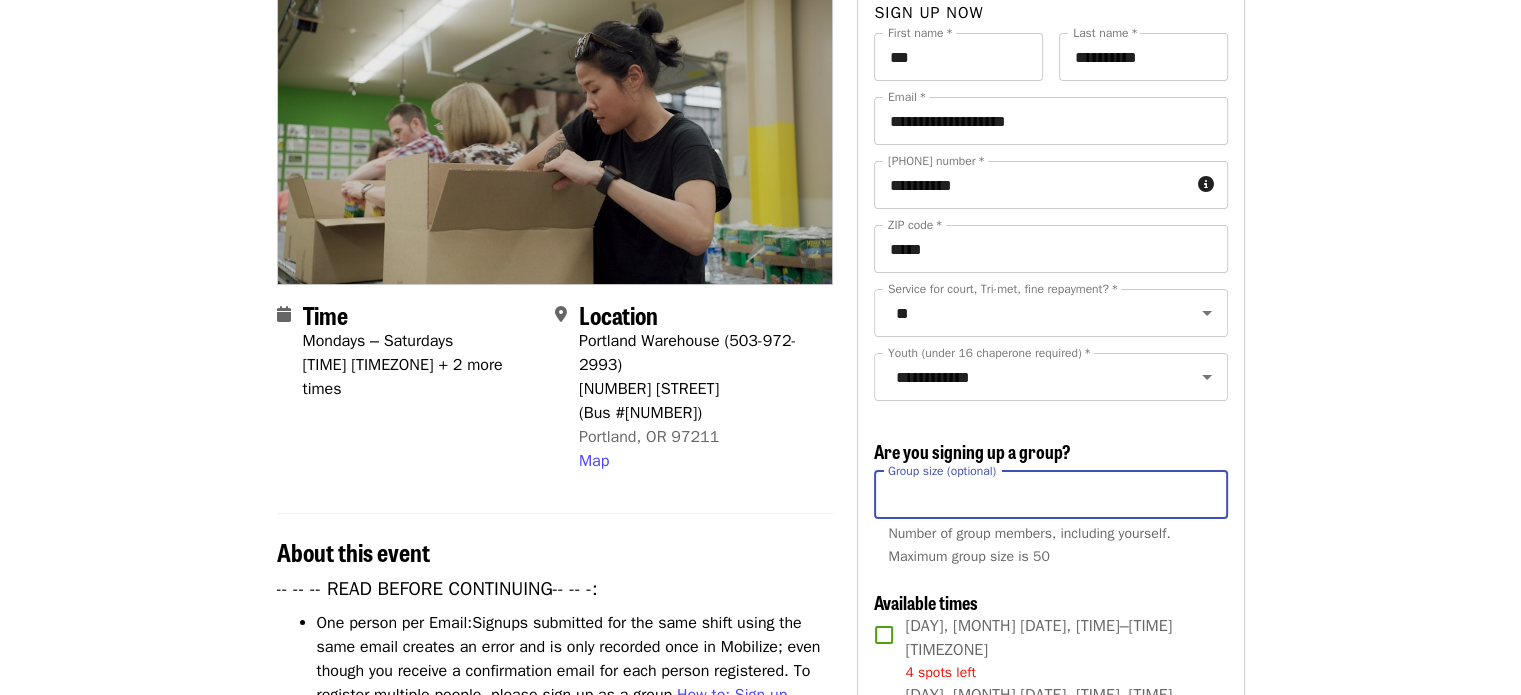 click on "Group size (optional)" at bounding box center (1050, 495) 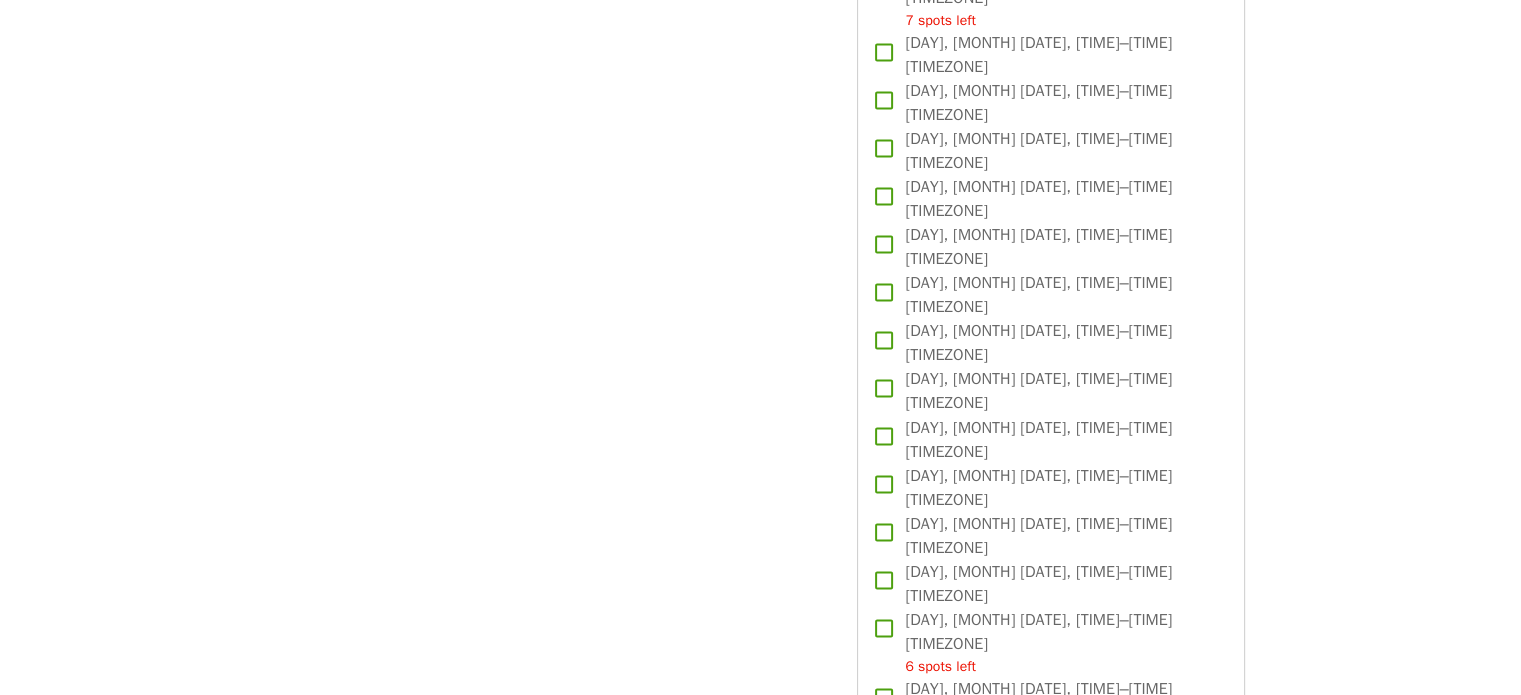 scroll, scrollTop: 3371, scrollLeft: 0, axis: vertical 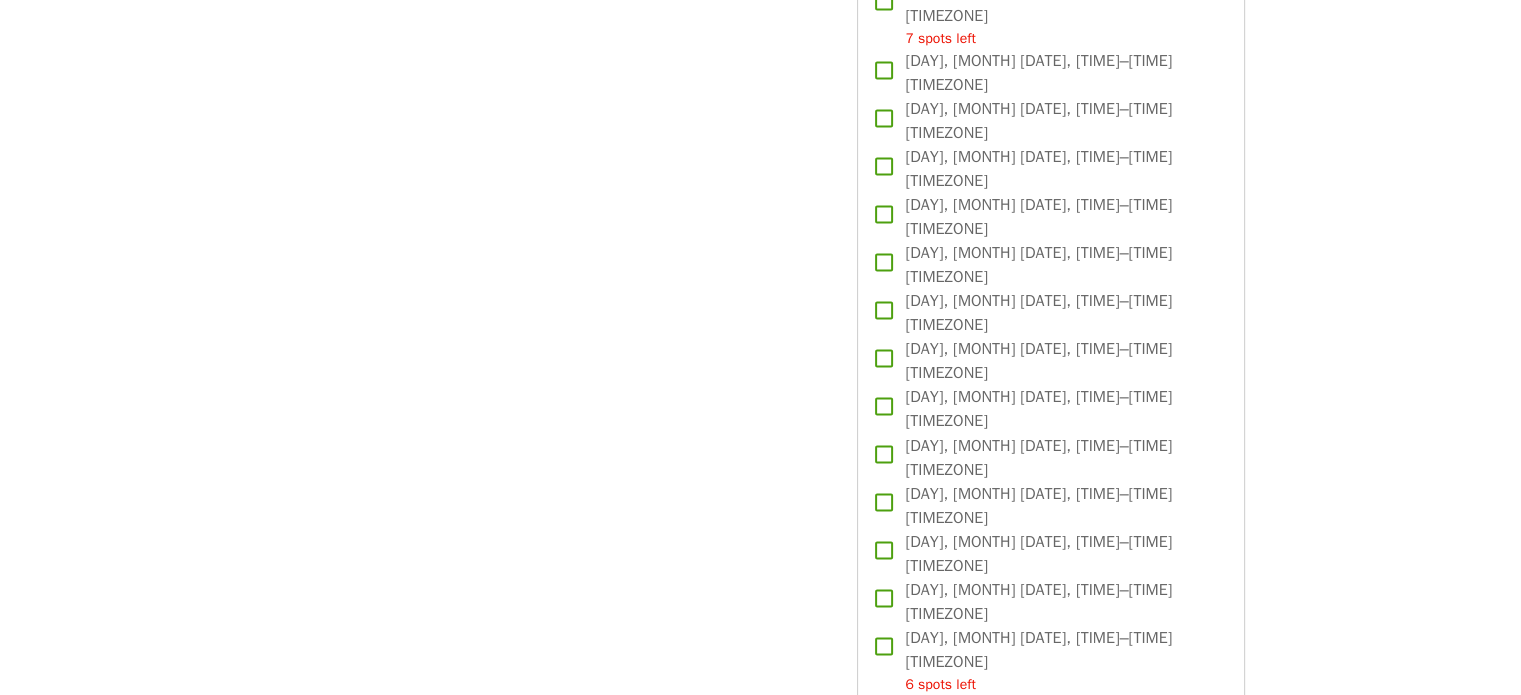 type on "*" 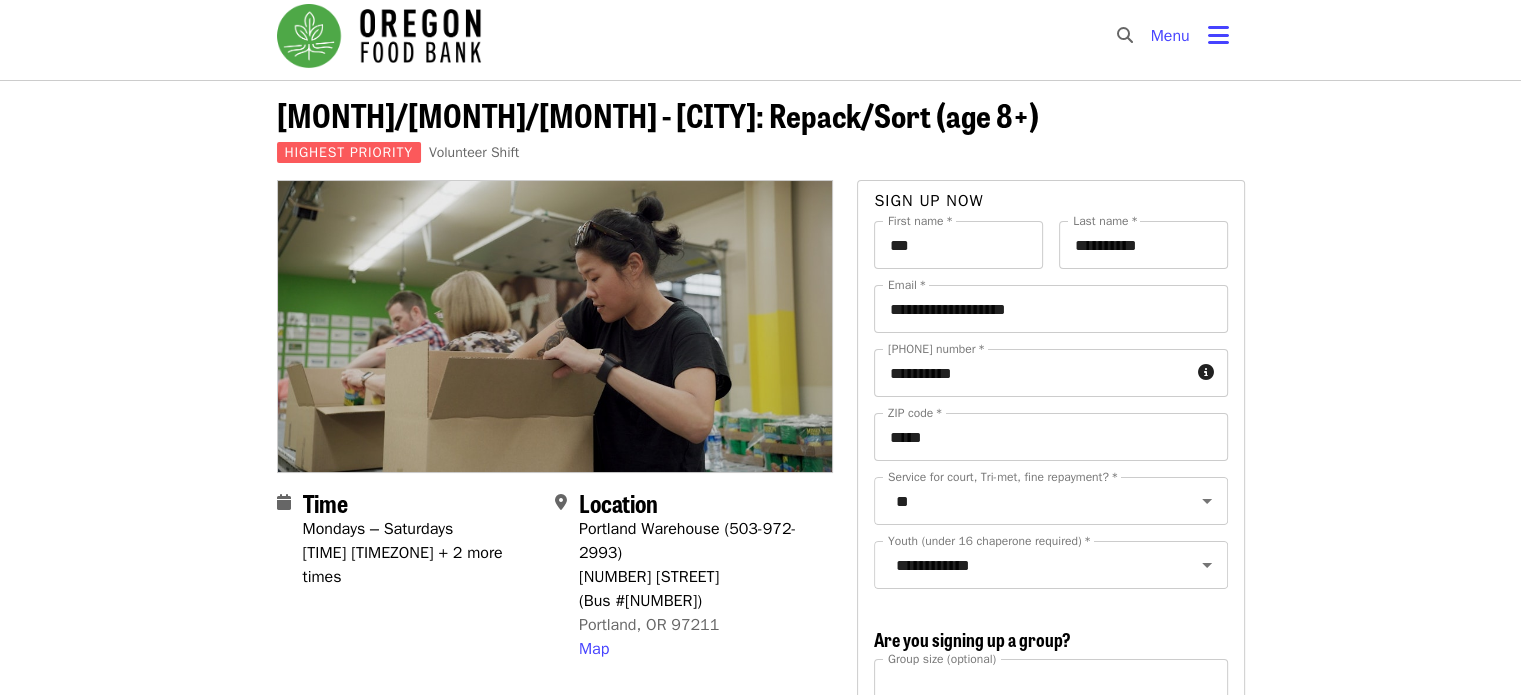 scroll, scrollTop: 8, scrollLeft: 0, axis: vertical 